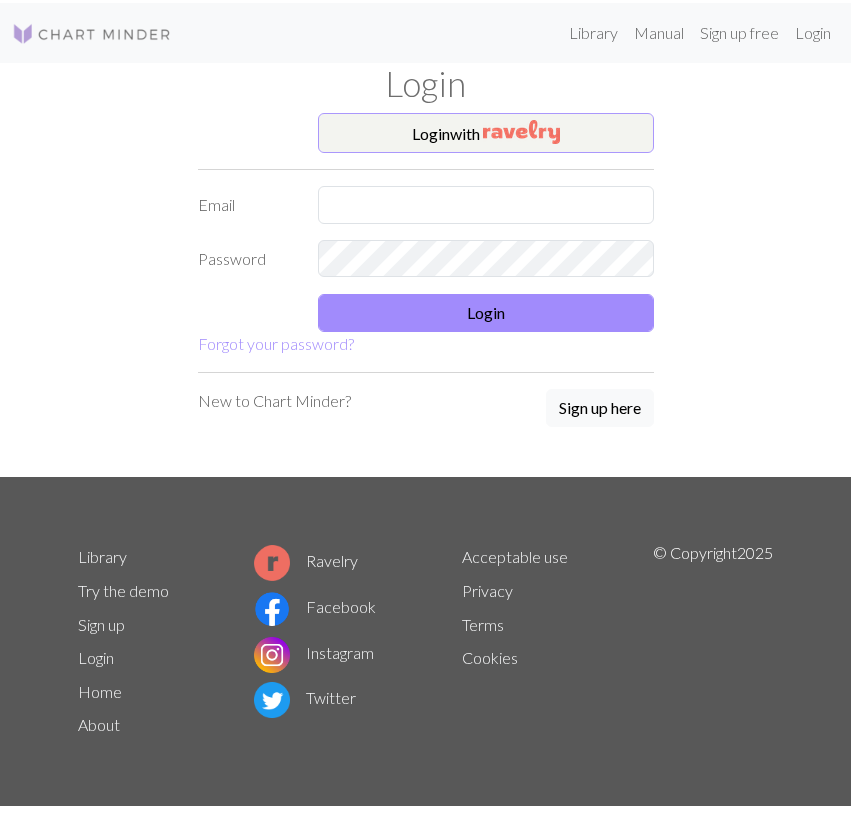 scroll, scrollTop: 0, scrollLeft: 0, axis: both 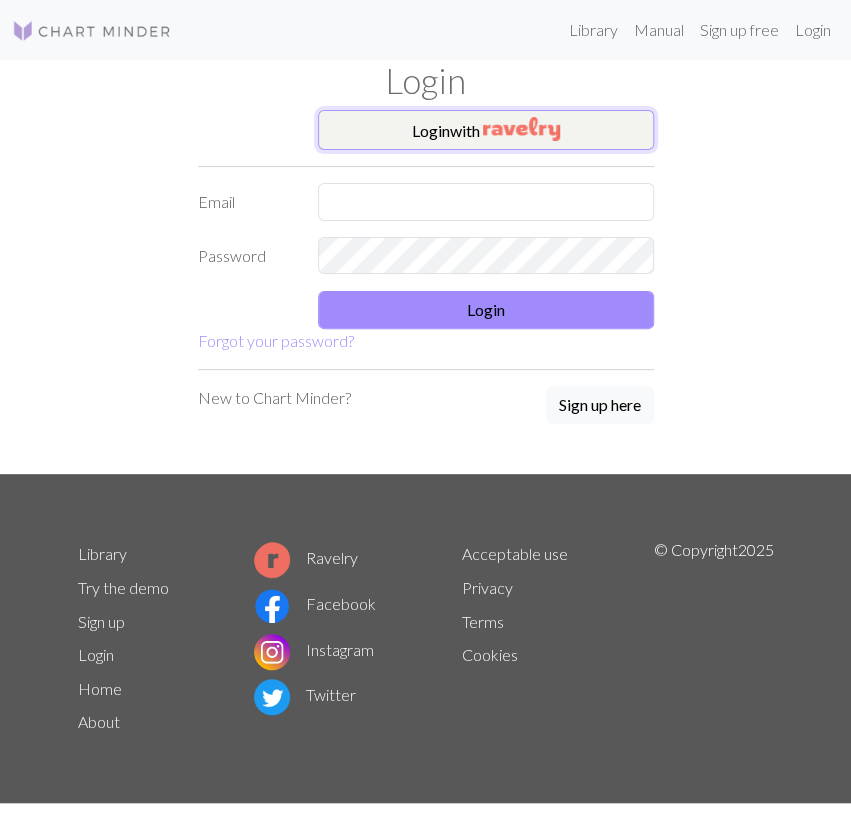 click on "Login  with" at bounding box center (486, 130) 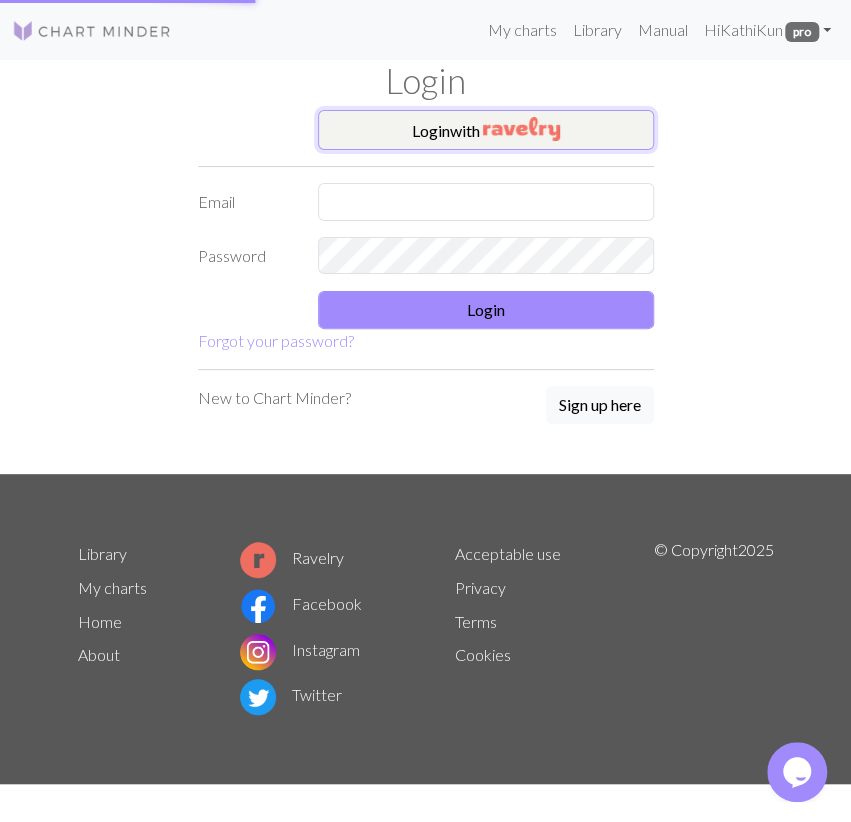 scroll, scrollTop: 0, scrollLeft: 0, axis: both 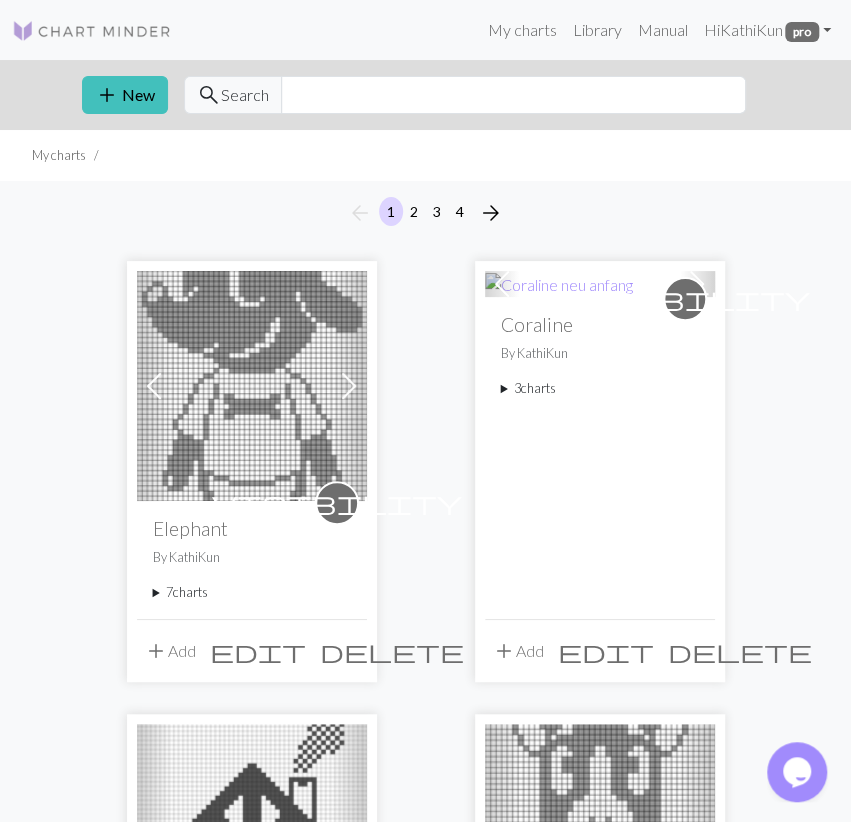 click on "7  charts" at bounding box center [252, 592] 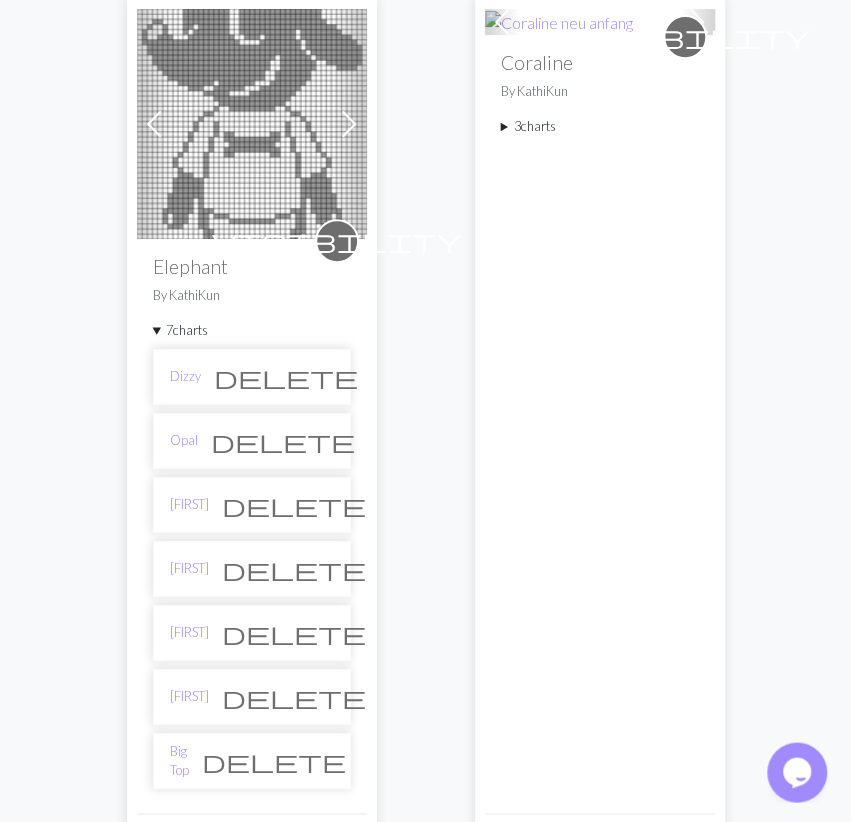 scroll, scrollTop: 312, scrollLeft: 0, axis: vertical 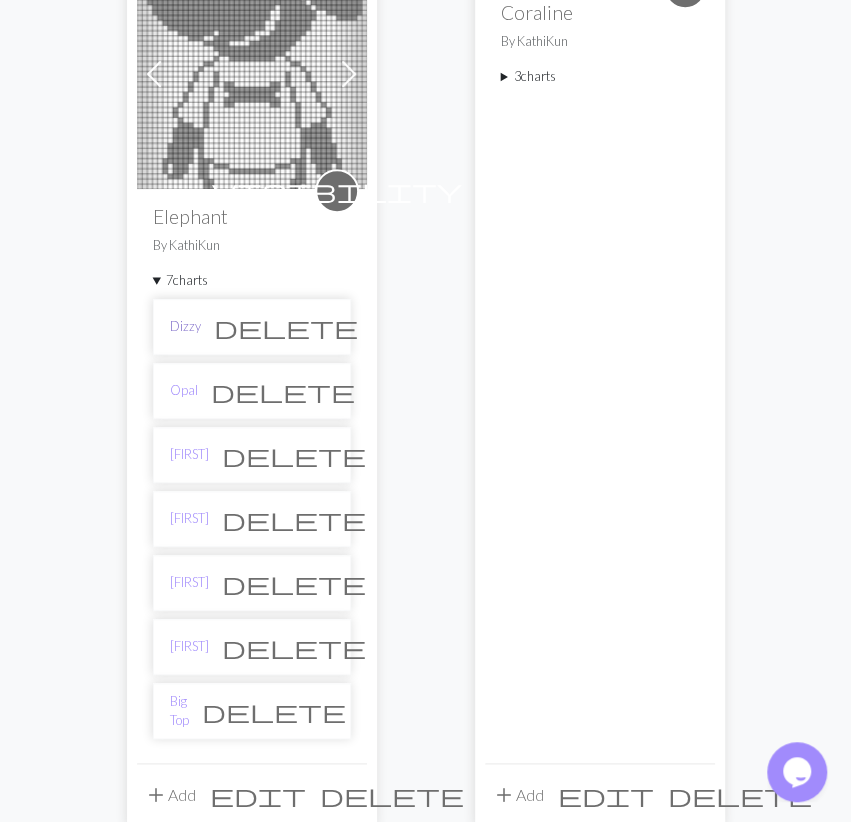 click on "Dizzy" at bounding box center [185, 326] 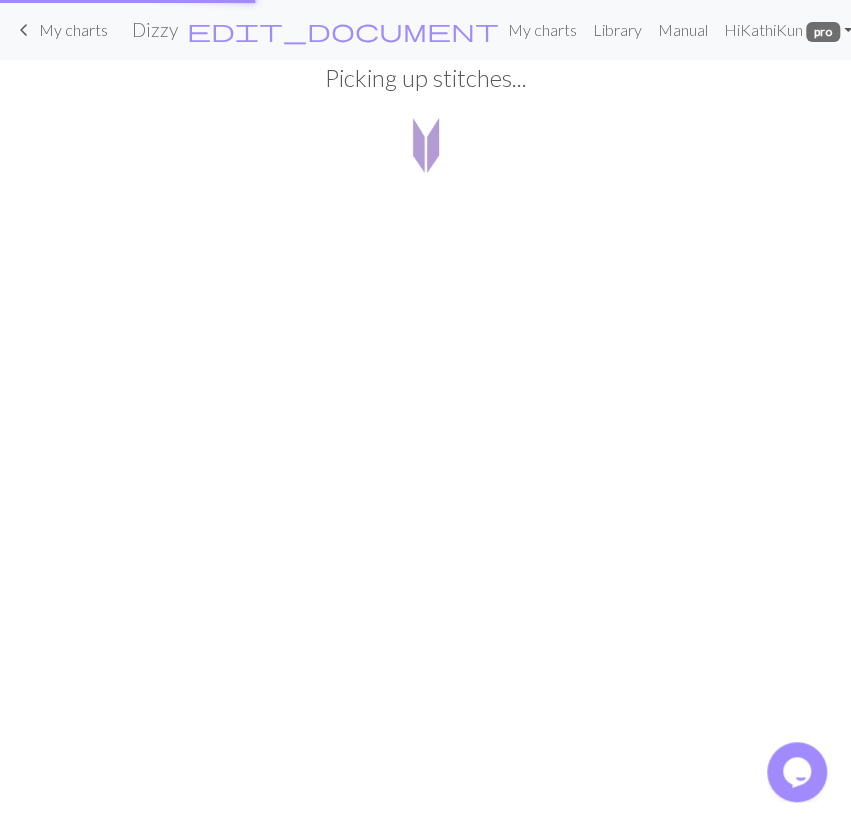 scroll, scrollTop: 0, scrollLeft: 0, axis: both 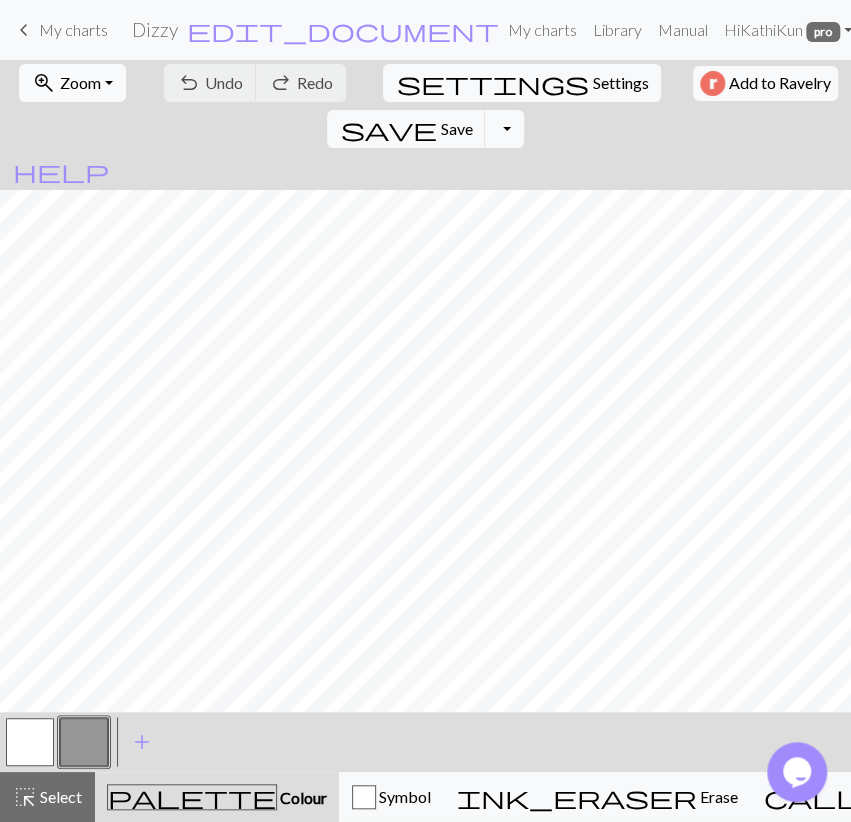 click on "Zoom" at bounding box center (80, 82) 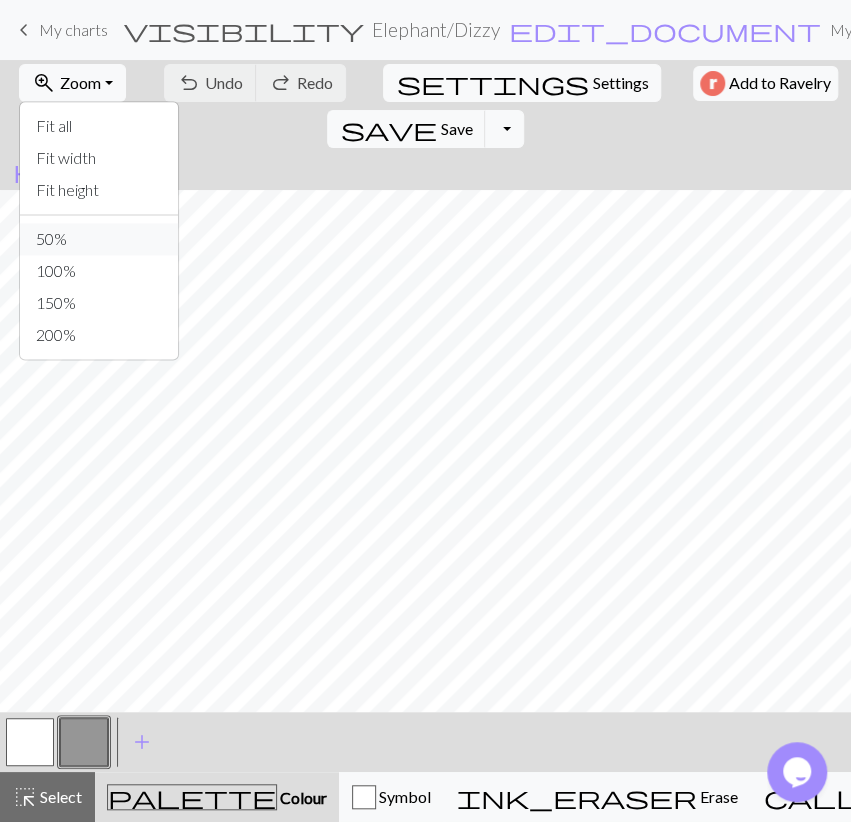 click on "50%" at bounding box center [99, 239] 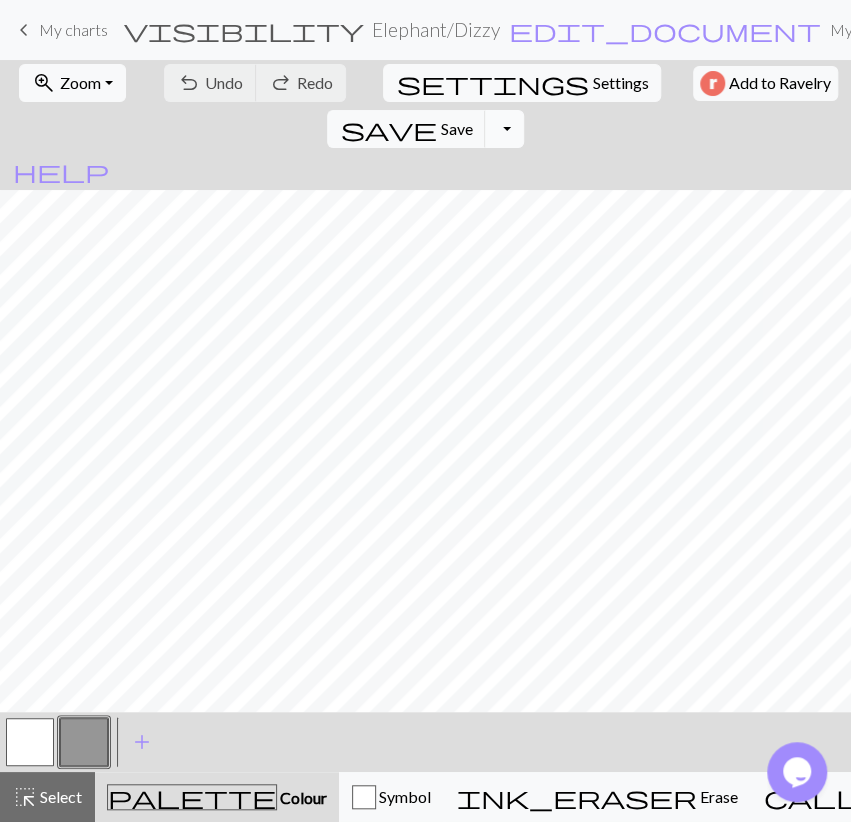 click on "Toggle Dropdown" at bounding box center (504, 129) 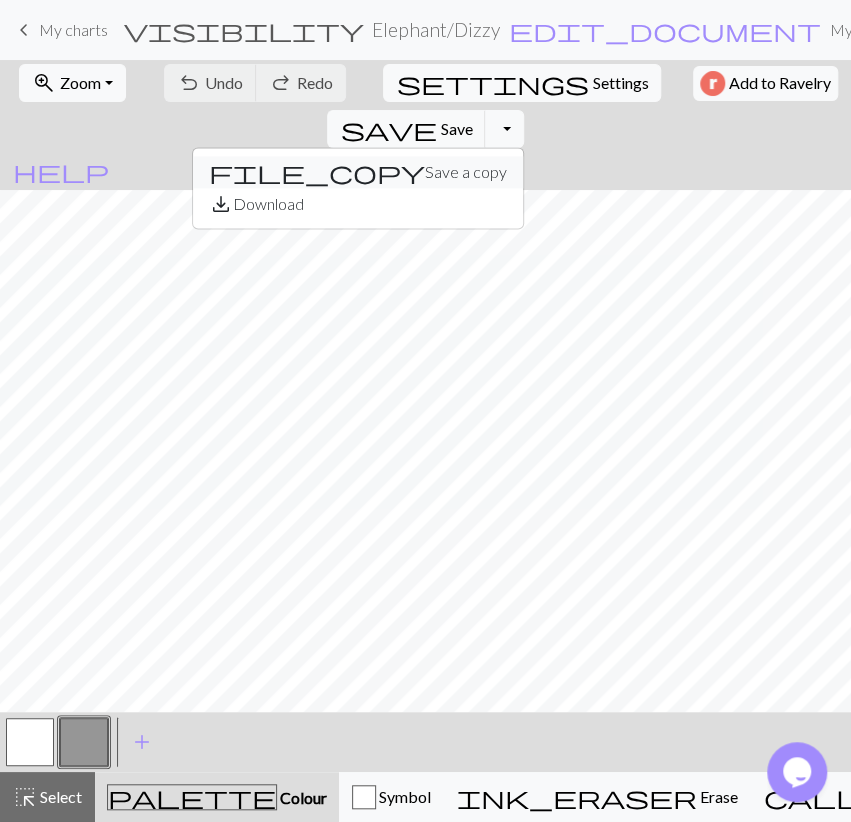 click on "file_copy  Save a copy" at bounding box center [358, 172] 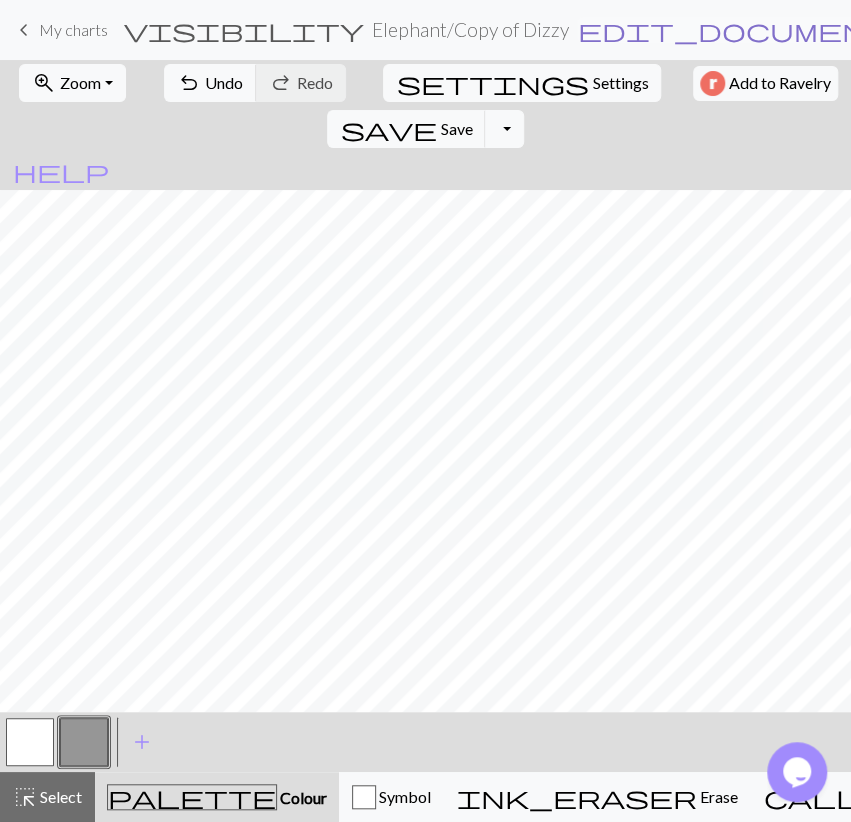 click on "edit_document" at bounding box center (734, 30) 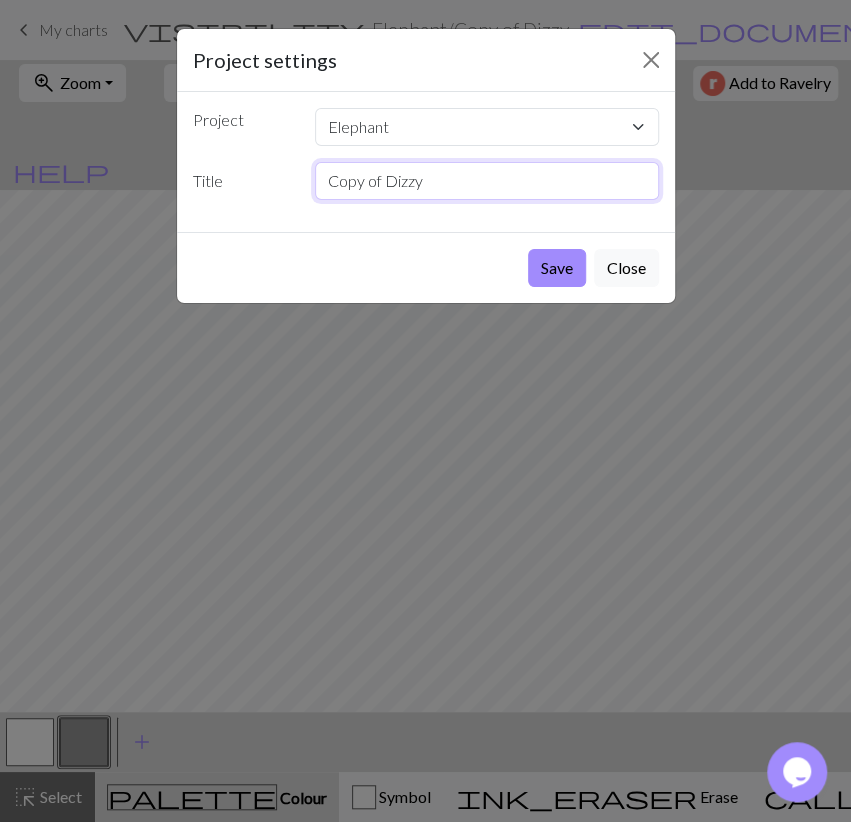 drag, startPoint x: 462, startPoint y: 185, endPoint x: 92, endPoint y: 200, distance: 370.30392 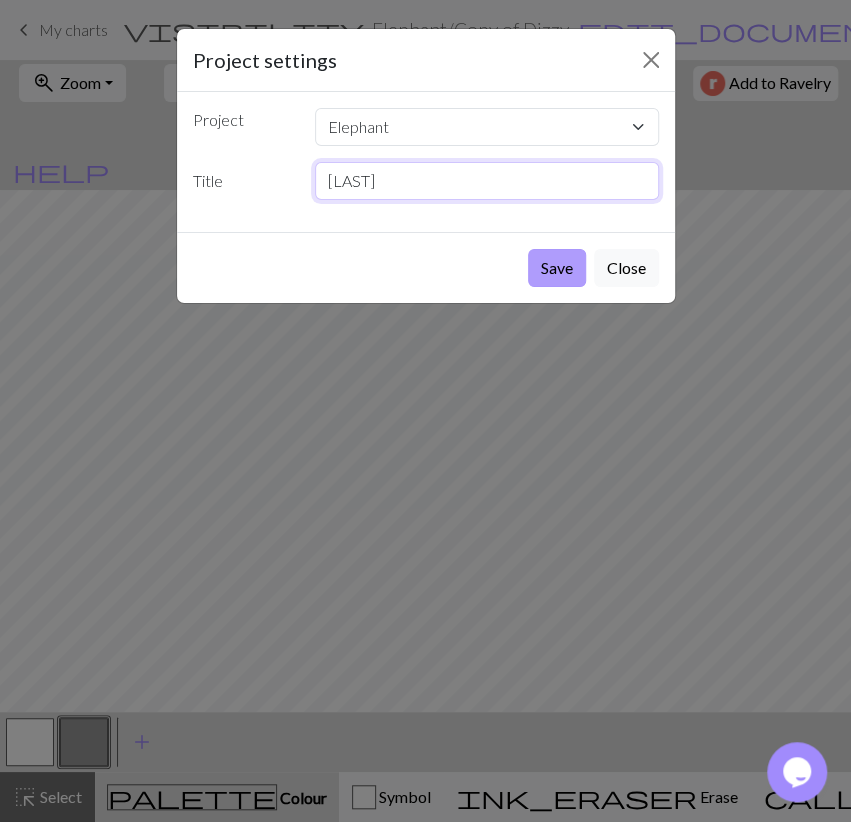 type on "[LAST]" 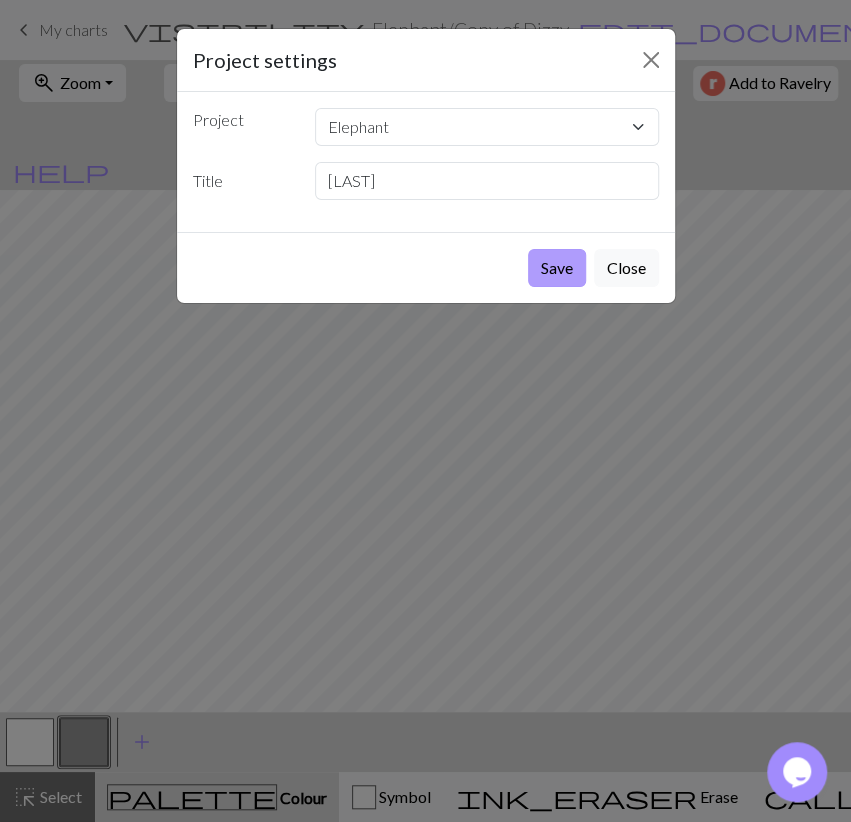 click on "Save" at bounding box center (557, 268) 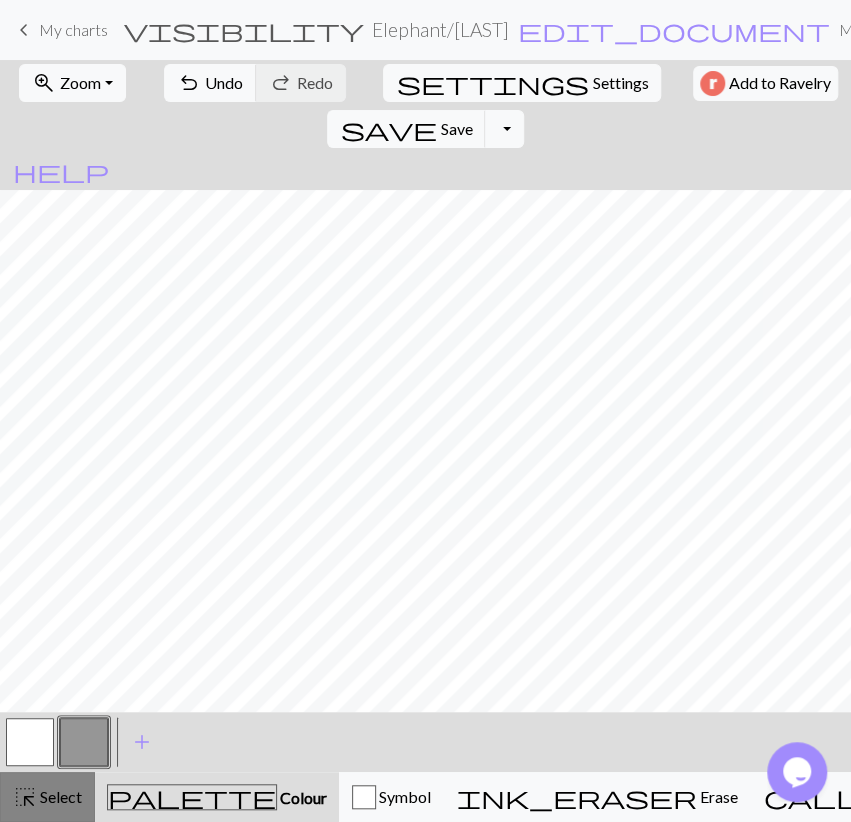 click on "Select" at bounding box center (59, 796) 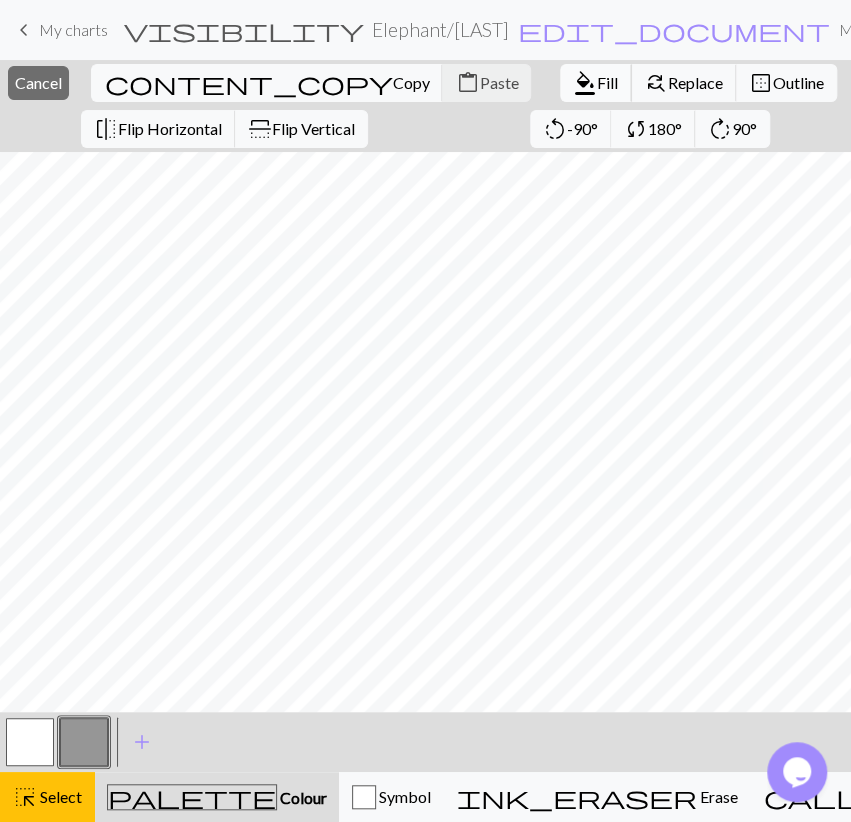 click on "format_color_fill" at bounding box center (585, 83) 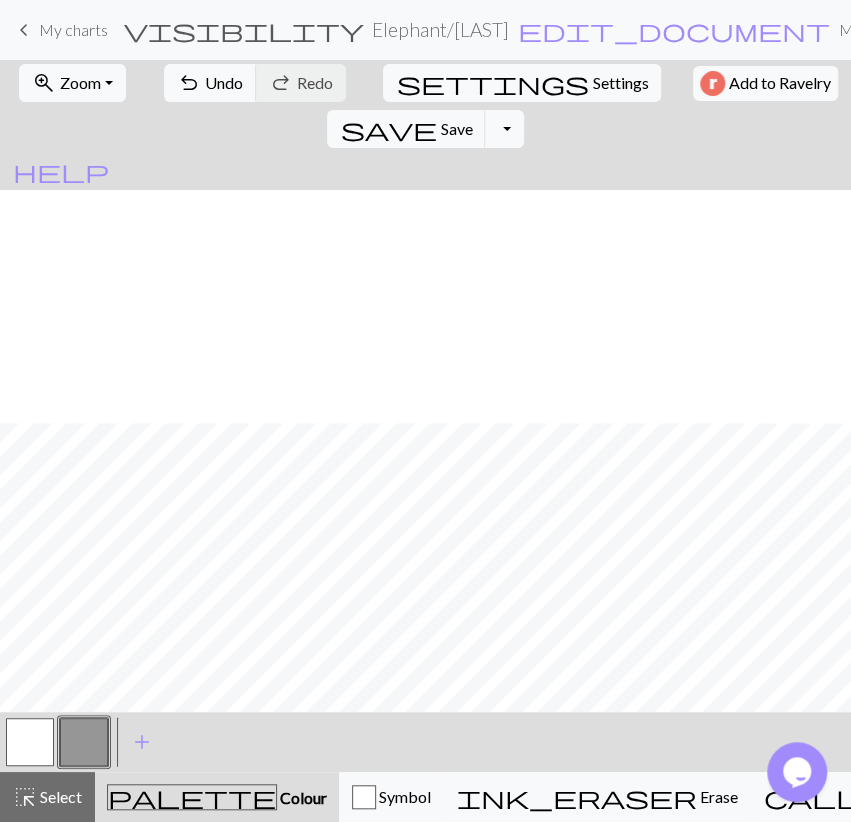 scroll, scrollTop: 233, scrollLeft: 0, axis: vertical 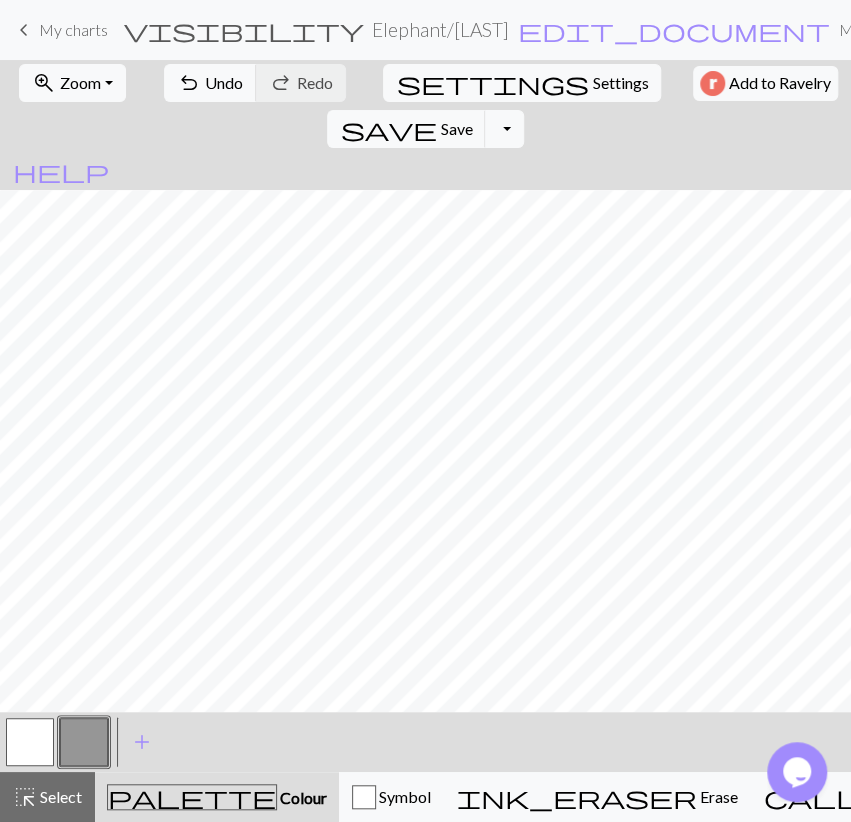 click at bounding box center (30, 742) 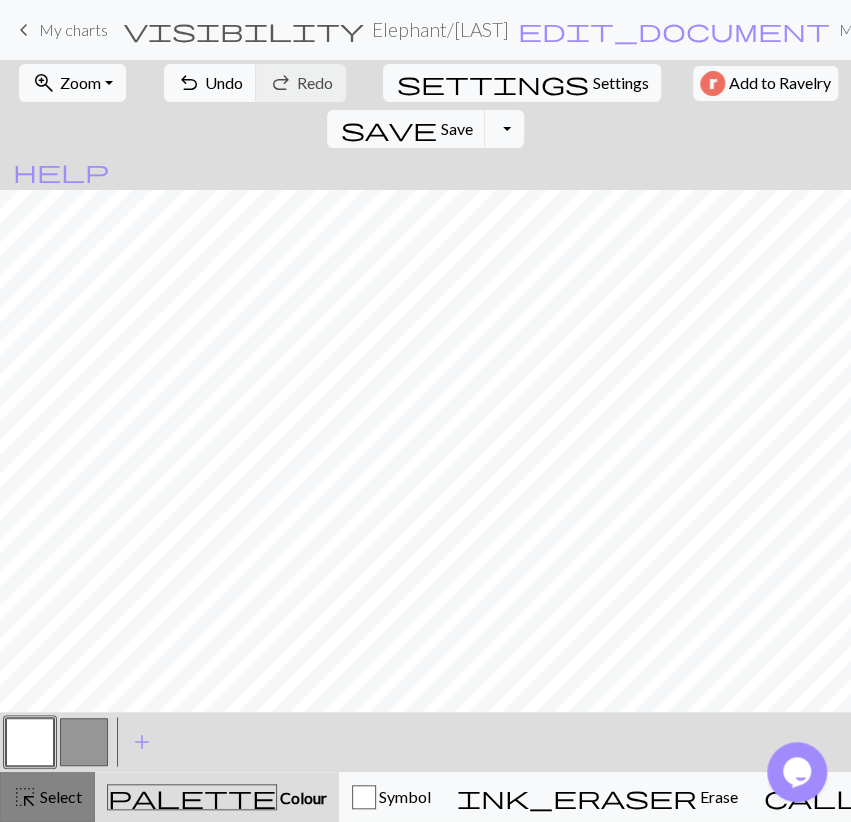 click on "Select" at bounding box center (59, 796) 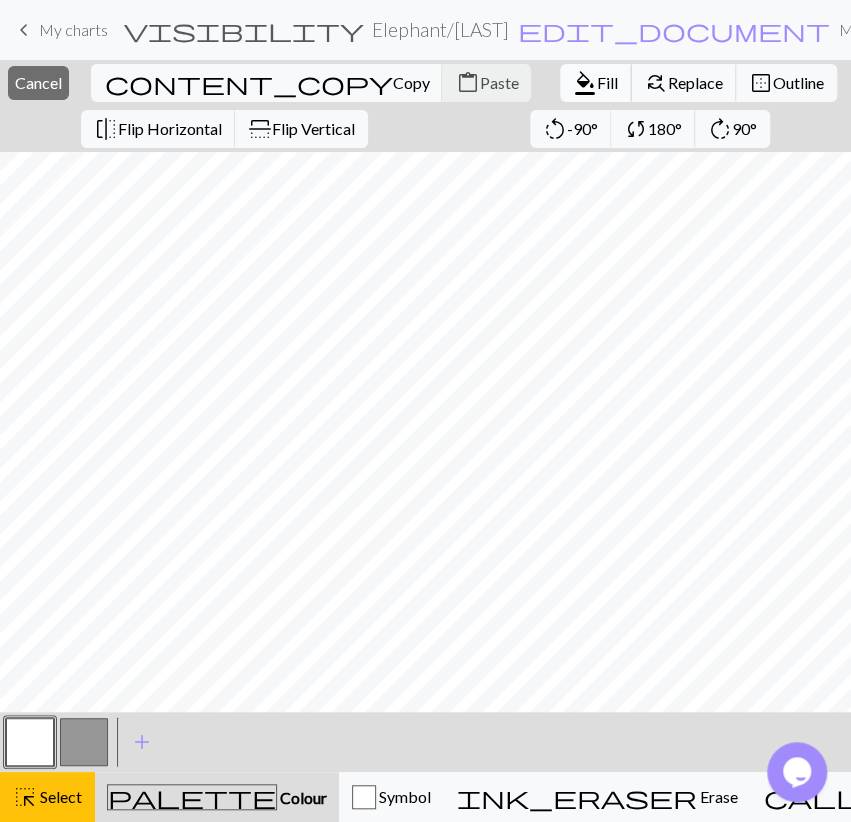 click on "Fill" at bounding box center [607, 82] 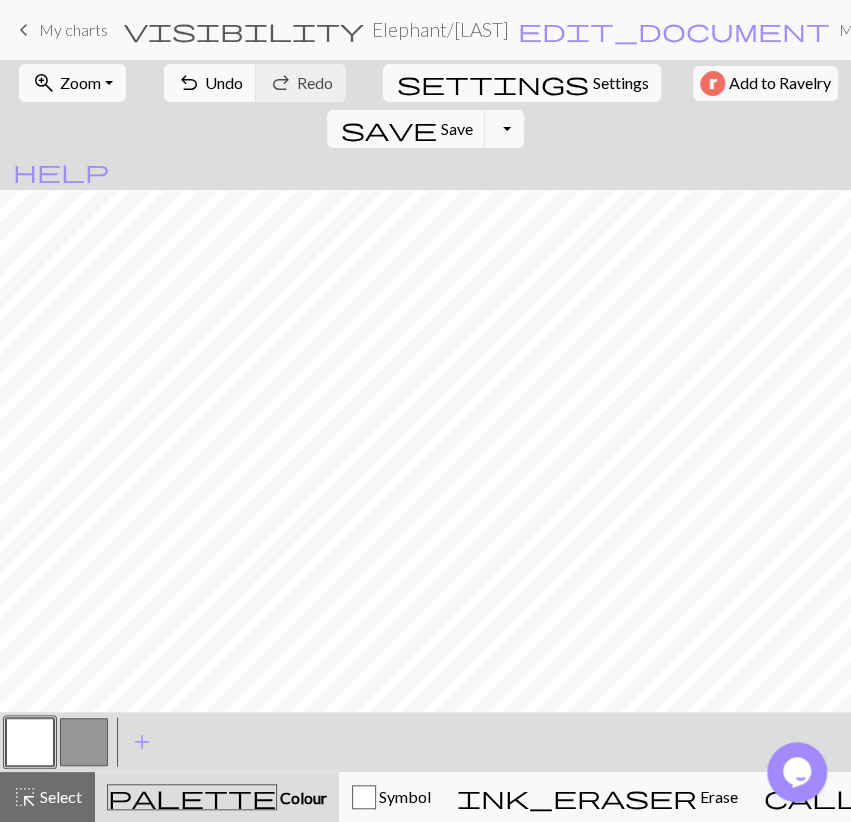 click at bounding box center [84, 742] 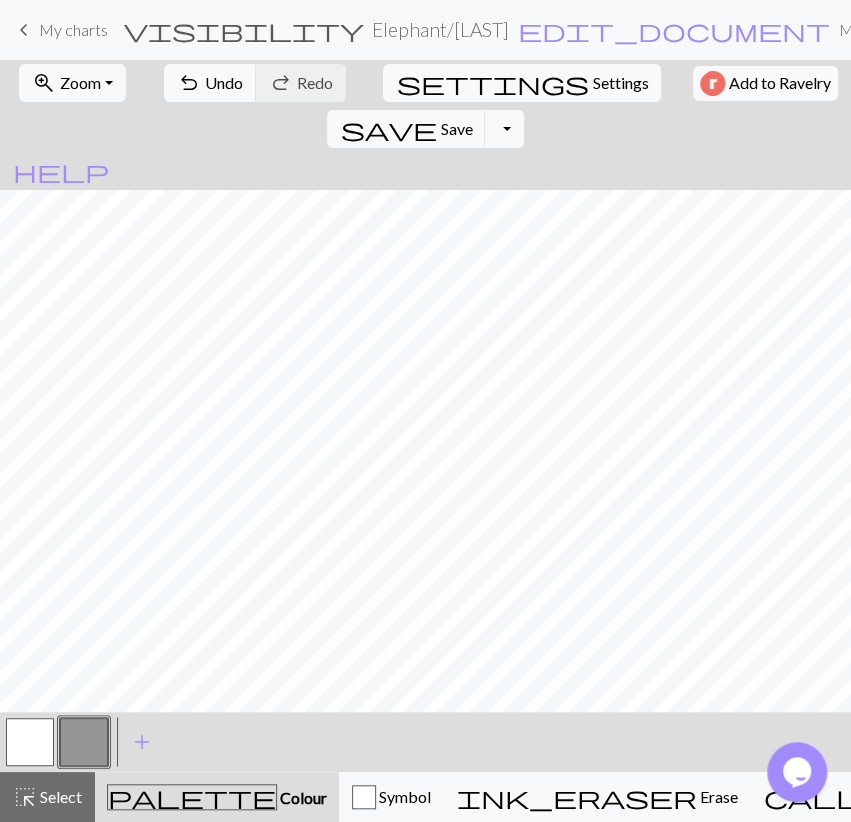 click at bounding box center [30, 742] 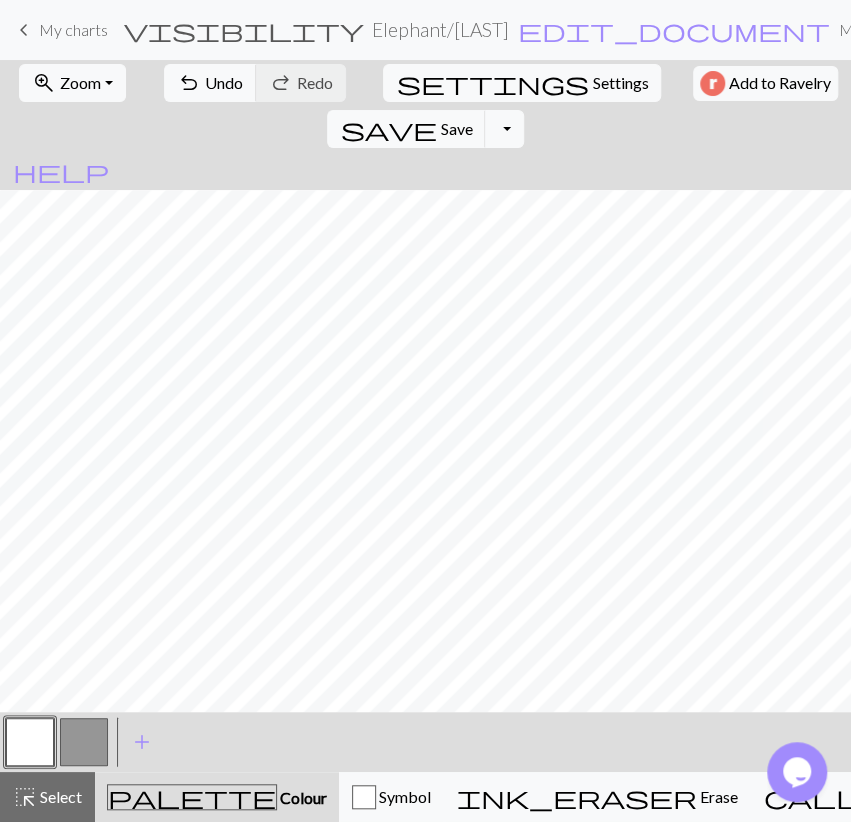 click at bounding box center [84, 742] 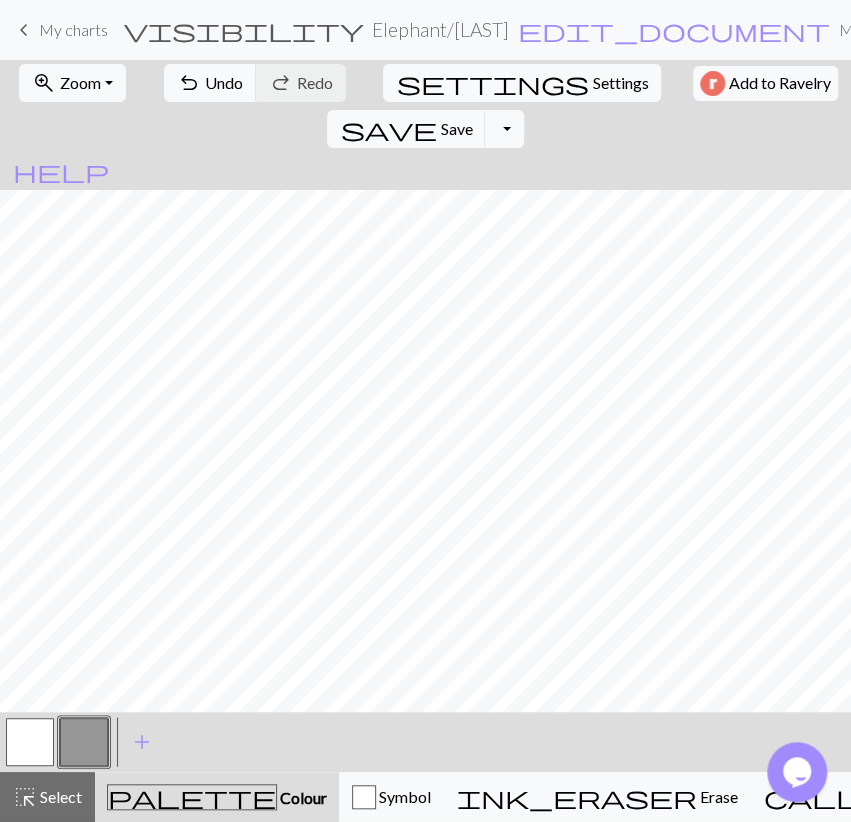 click on "Select" at bounding box center (59, 796) 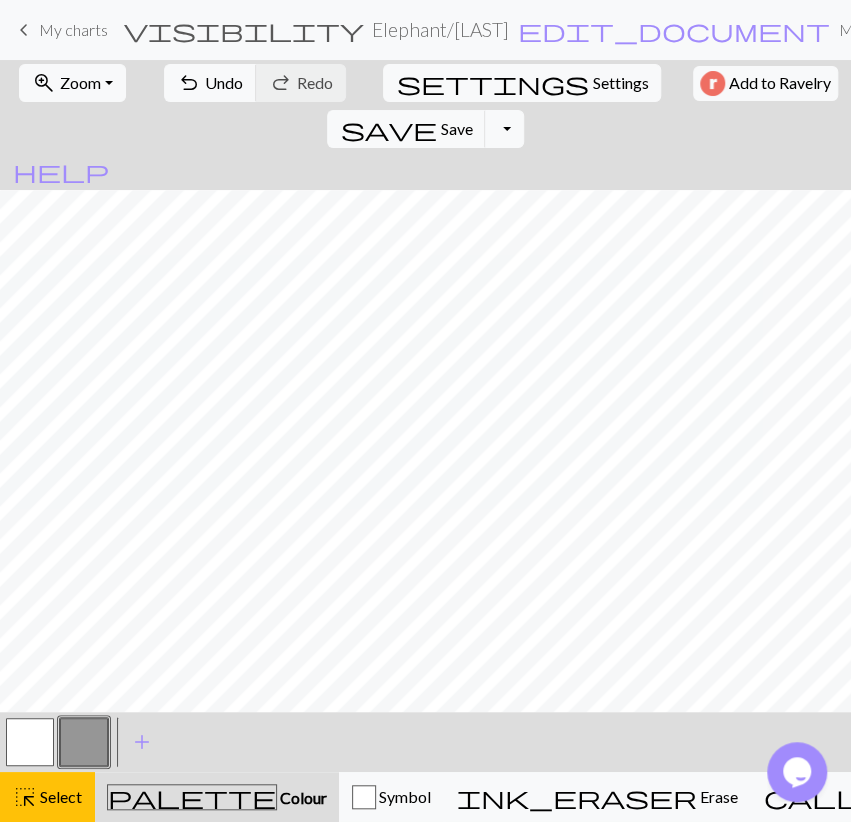 click at bounding box center [30, 742] 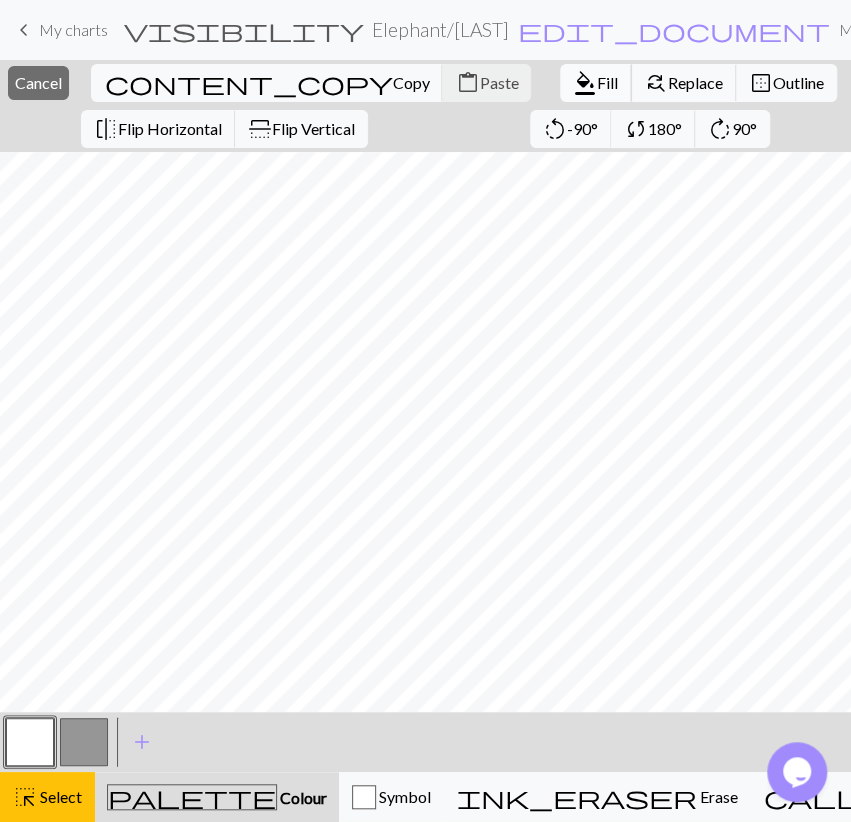 click on "format_color_fill" at bounding box center (585, 83) 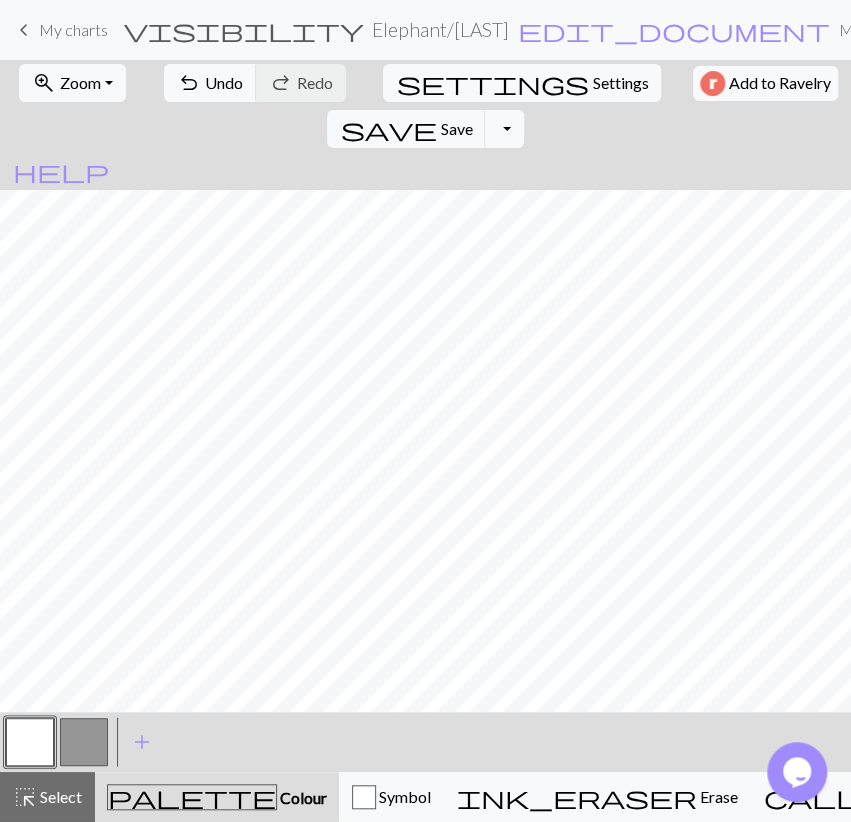 click at bounding box center [84, 742] 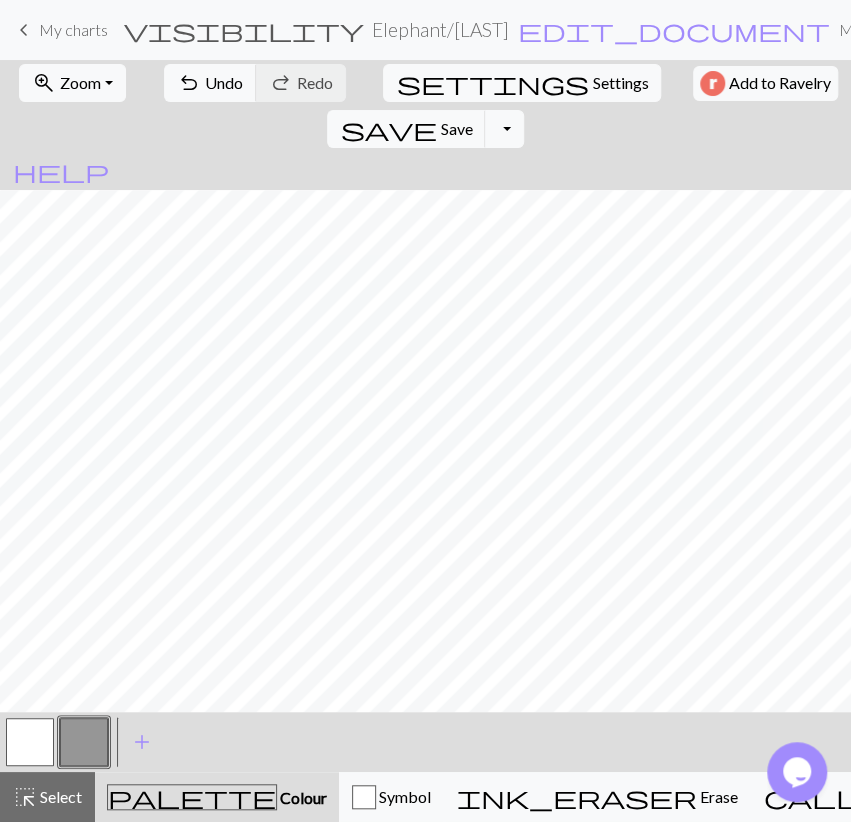 click at bounding box center (30, 742) 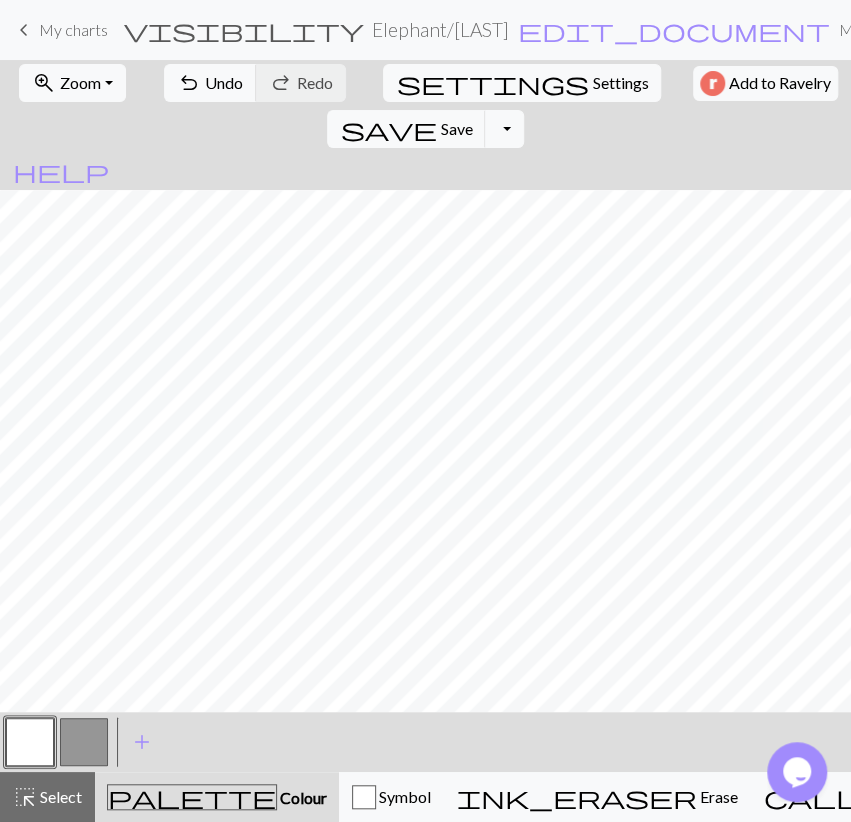 click at bounding box center (84, 742) 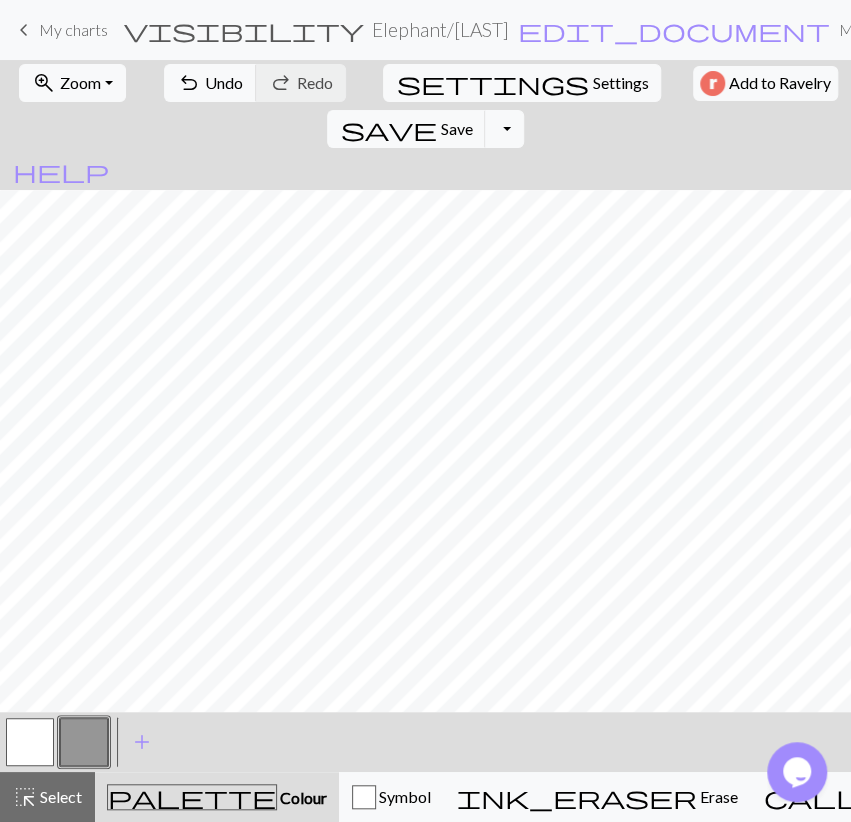 click at bounding box center (30, 742) 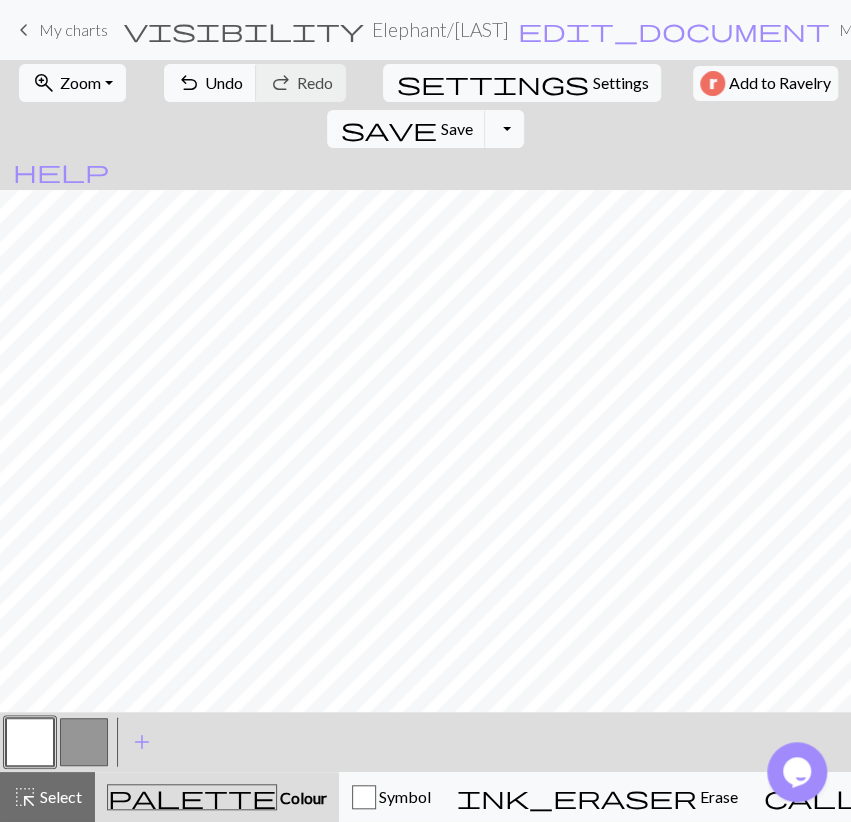 click at bounding box center (84, 742) 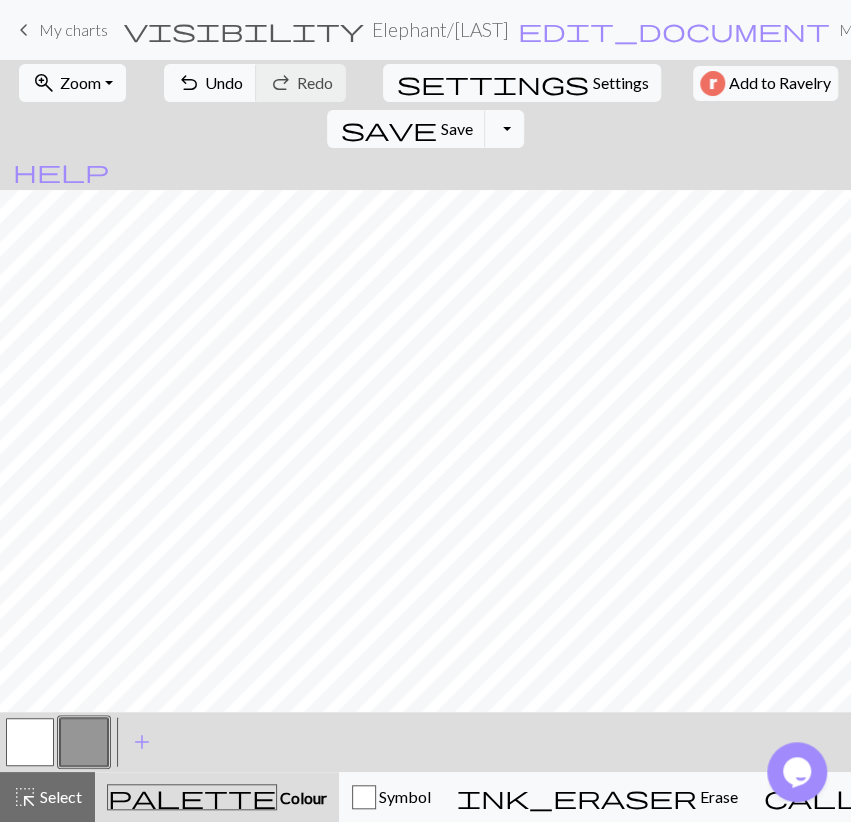 click at bounding box center [30, 742] 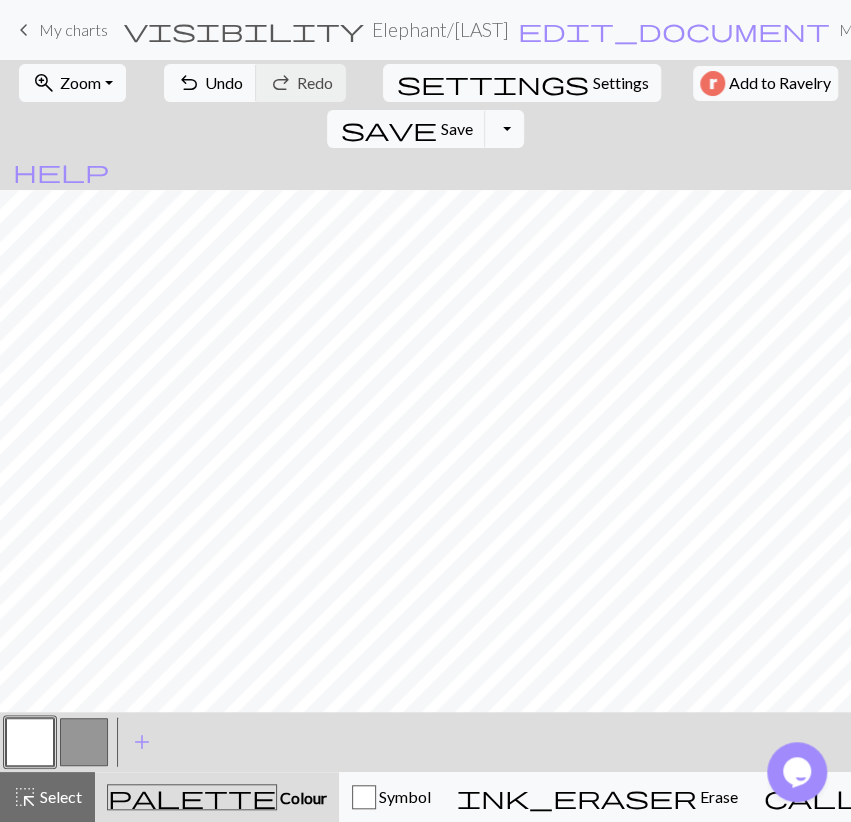 click at bounding box center (84, 742) 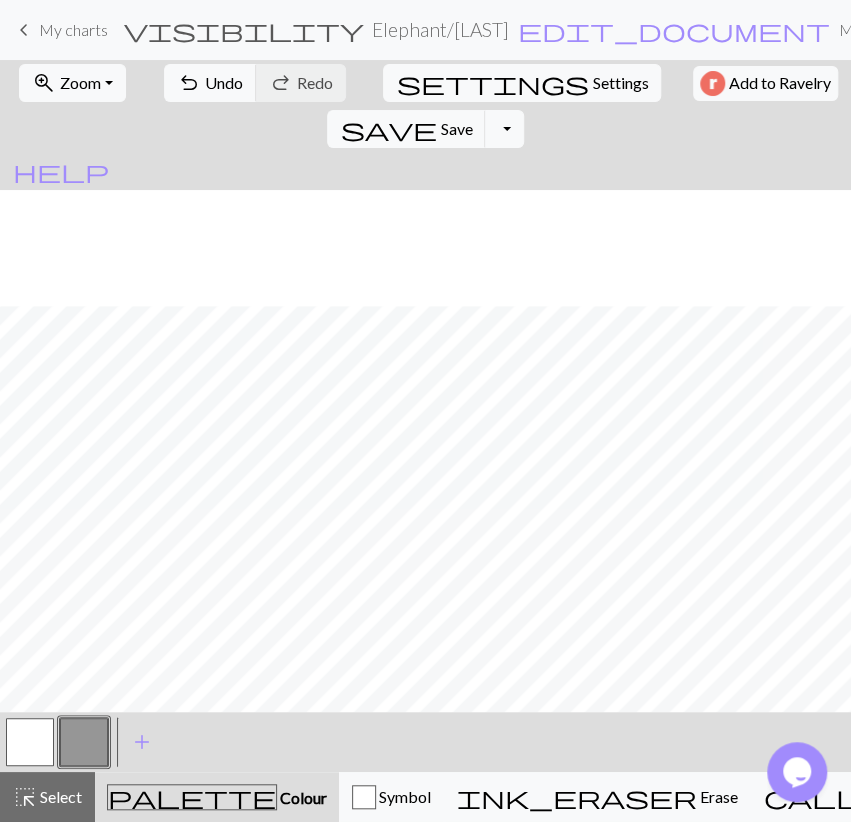 scroll, scrollTop: 233, scrollLeft: 0, axis: vertical 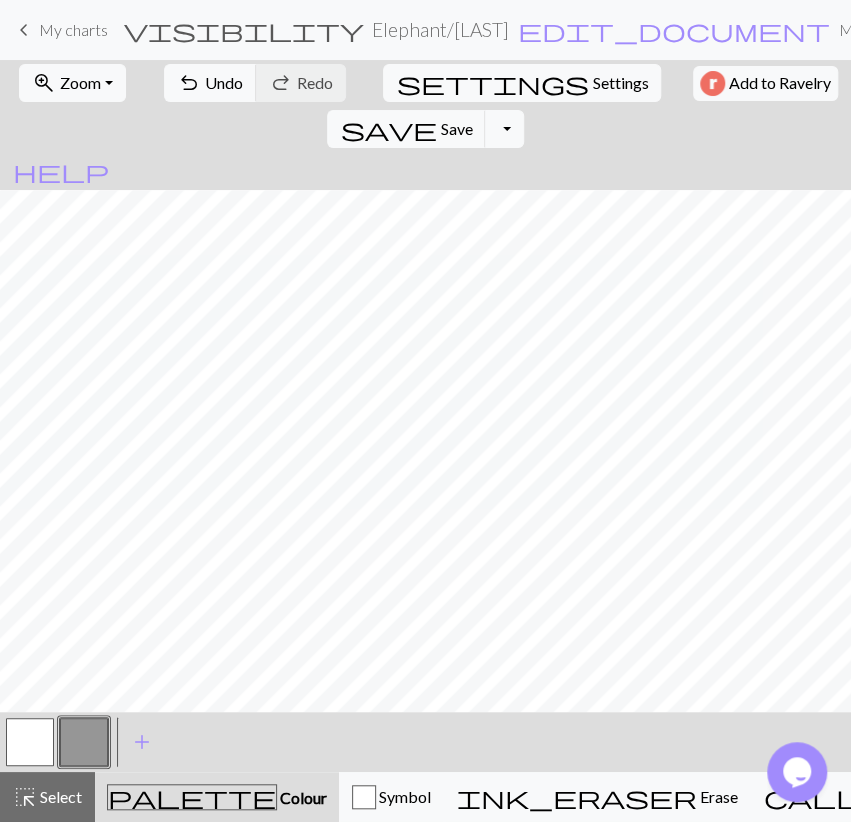 click at bounding box center (30, 742) 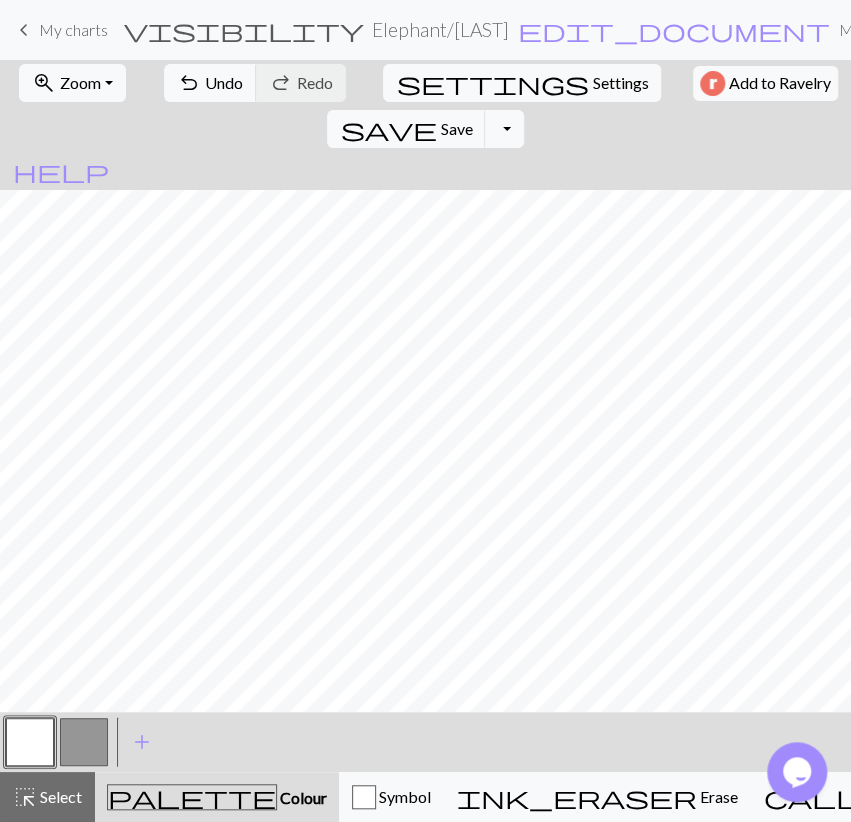 click at bounding box center (84, 742) 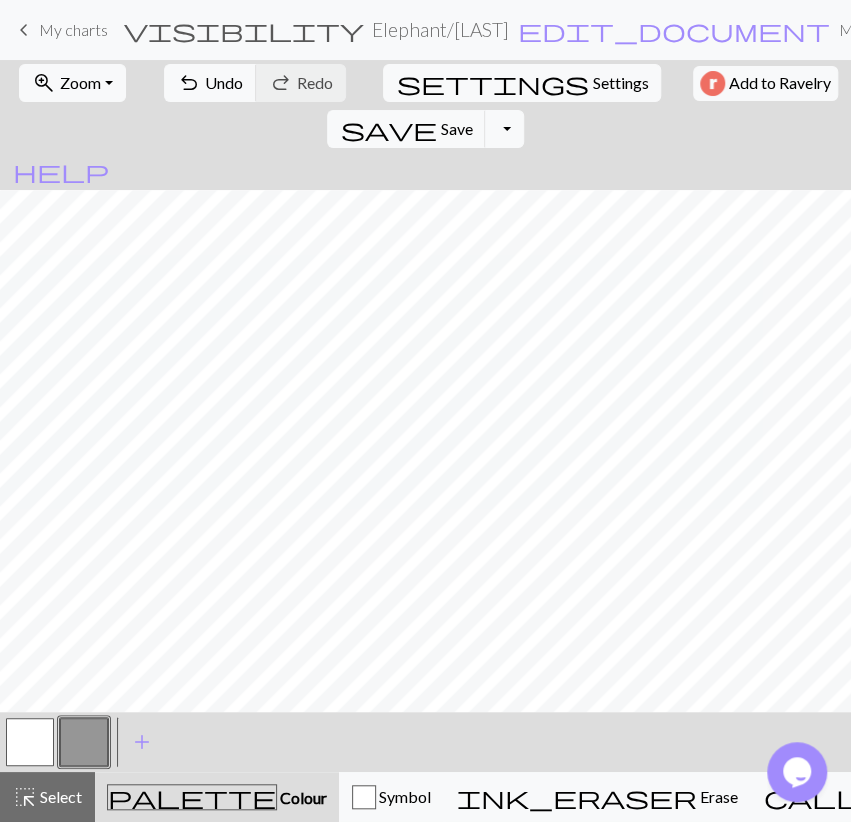 click at bounding box center [30, 742] 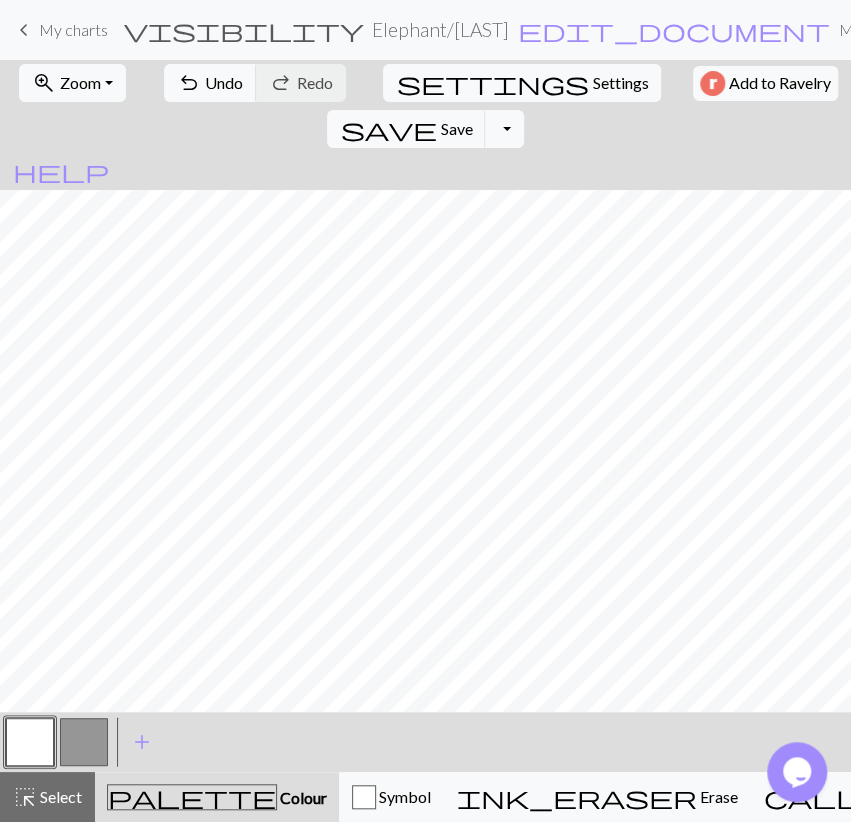 click at bounding box center (84, 742) 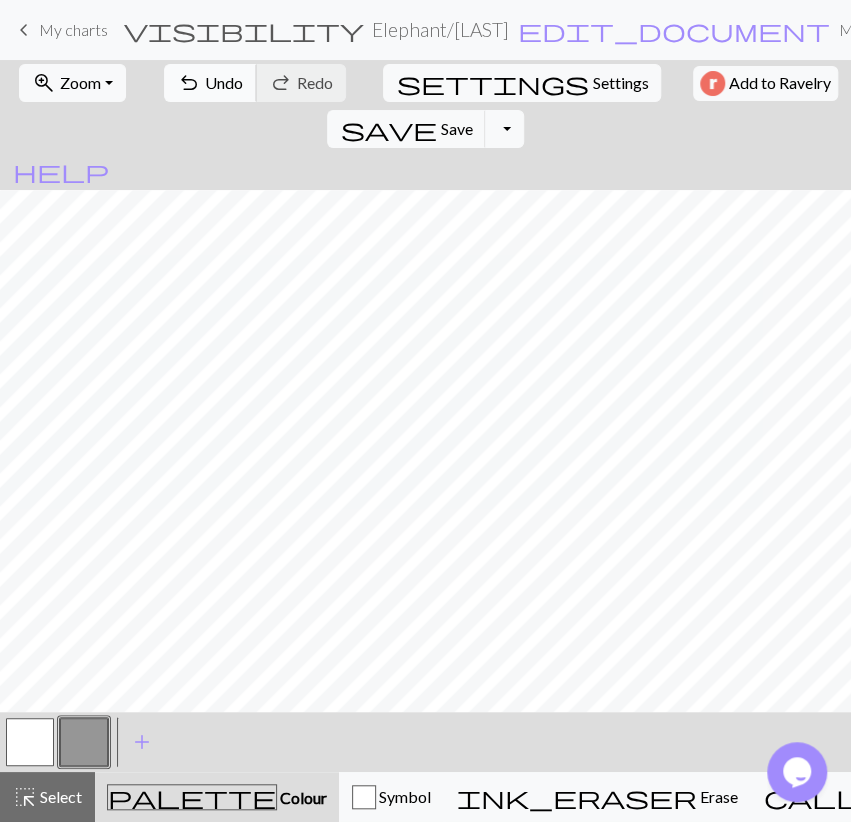 click on "Undo" at bounding box center (224, 82) 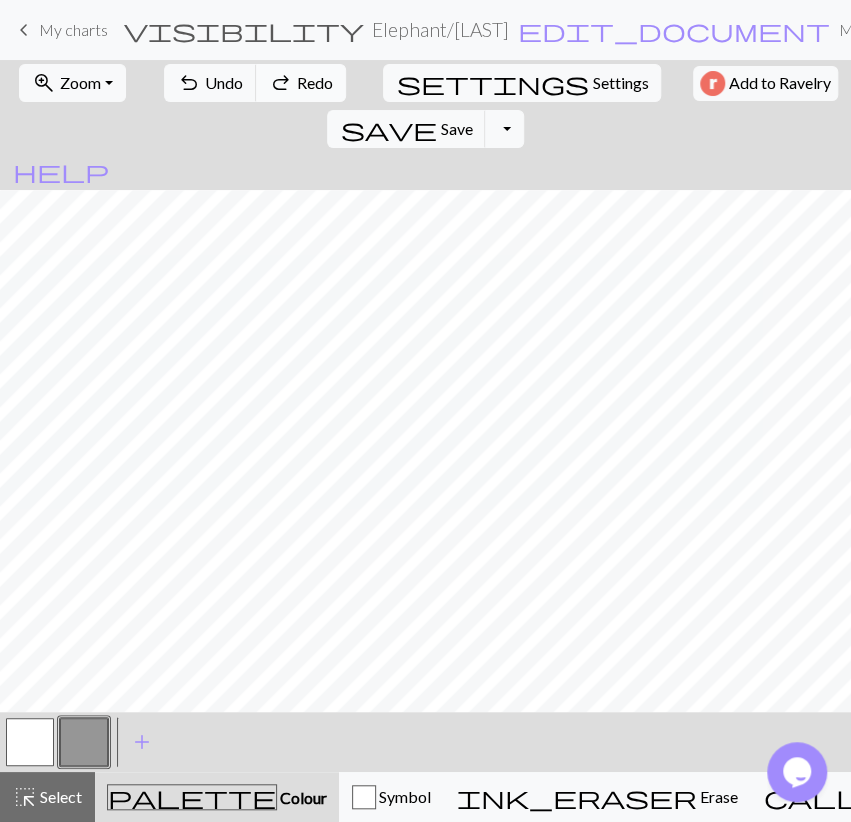click on "Redo" at bounding box center (315, 82) 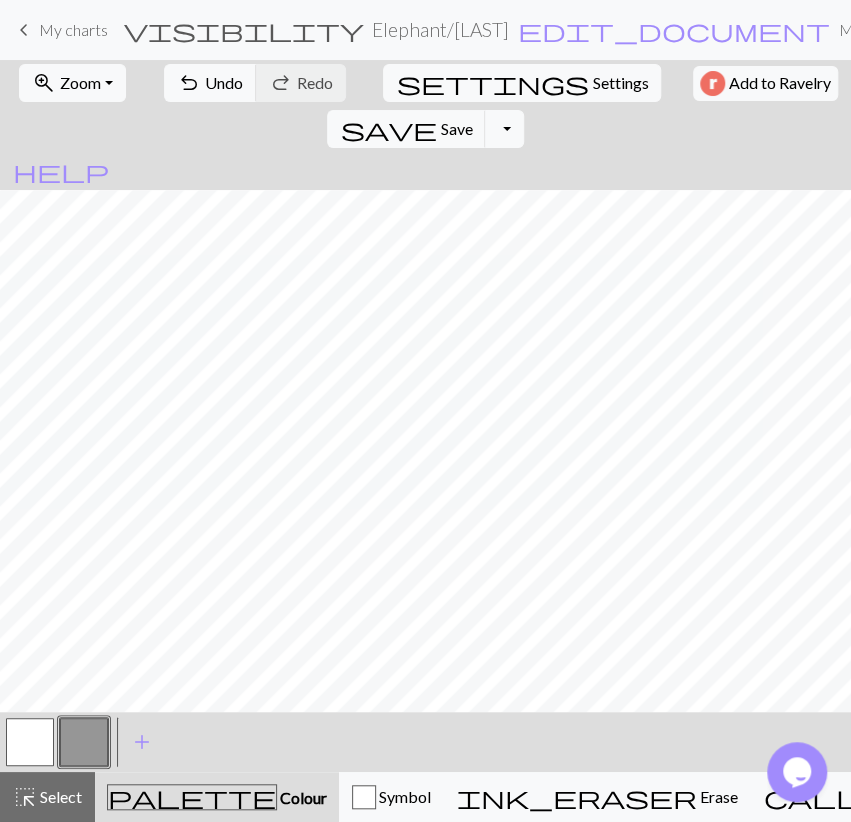 click at bounding box center (30, 742) 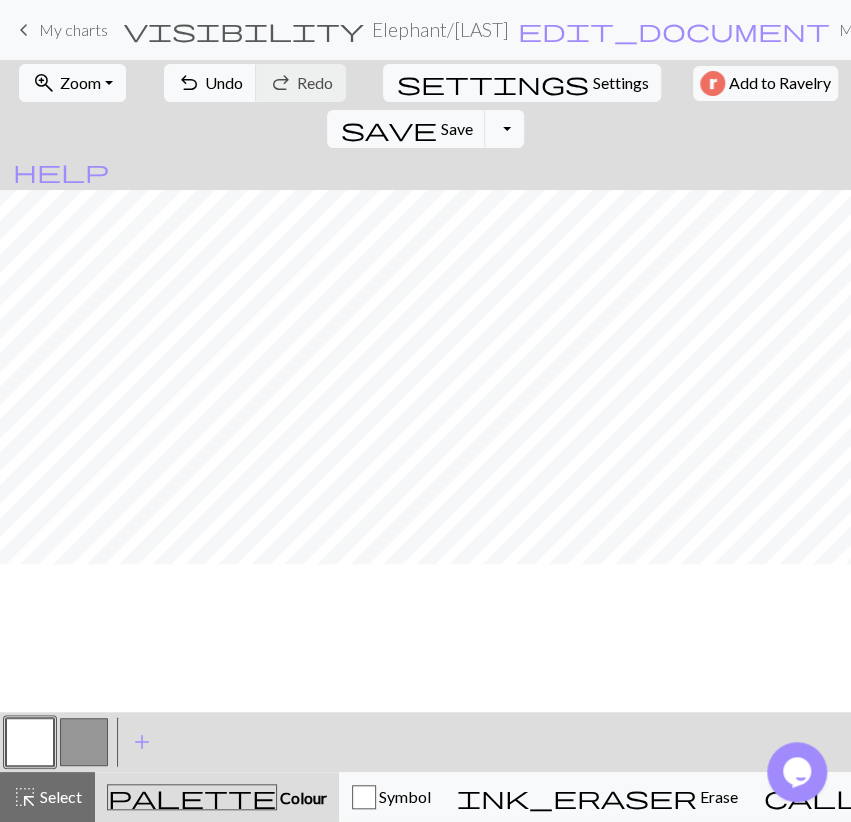 scroll, scrollTop: 0, scrollLeft: 0, axis: both 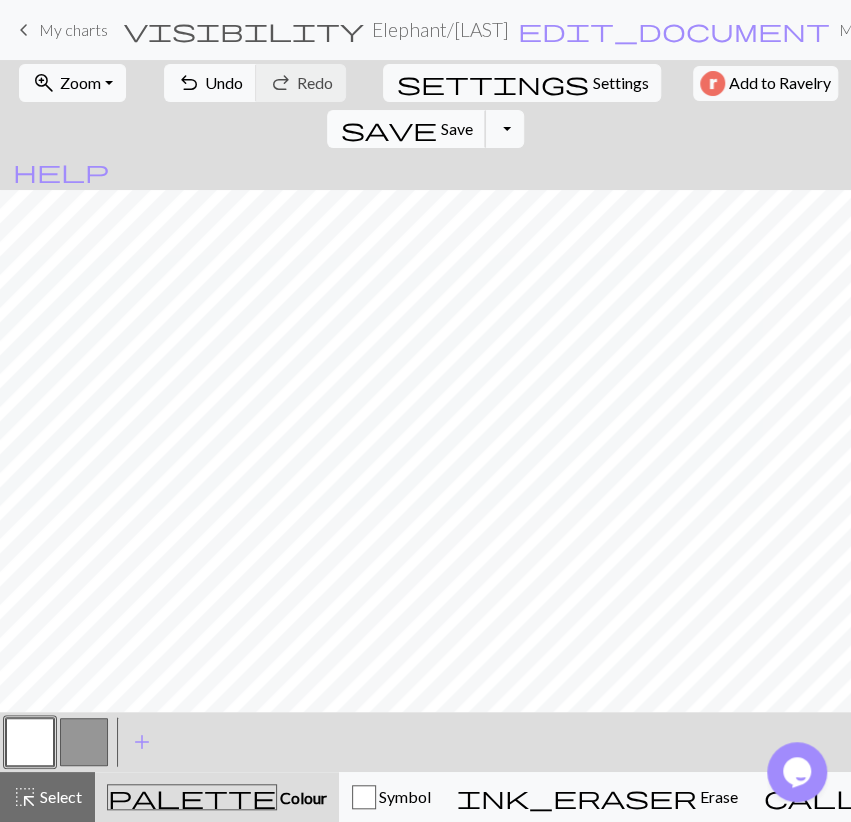 click on "save" at bounding box center (388, 129) 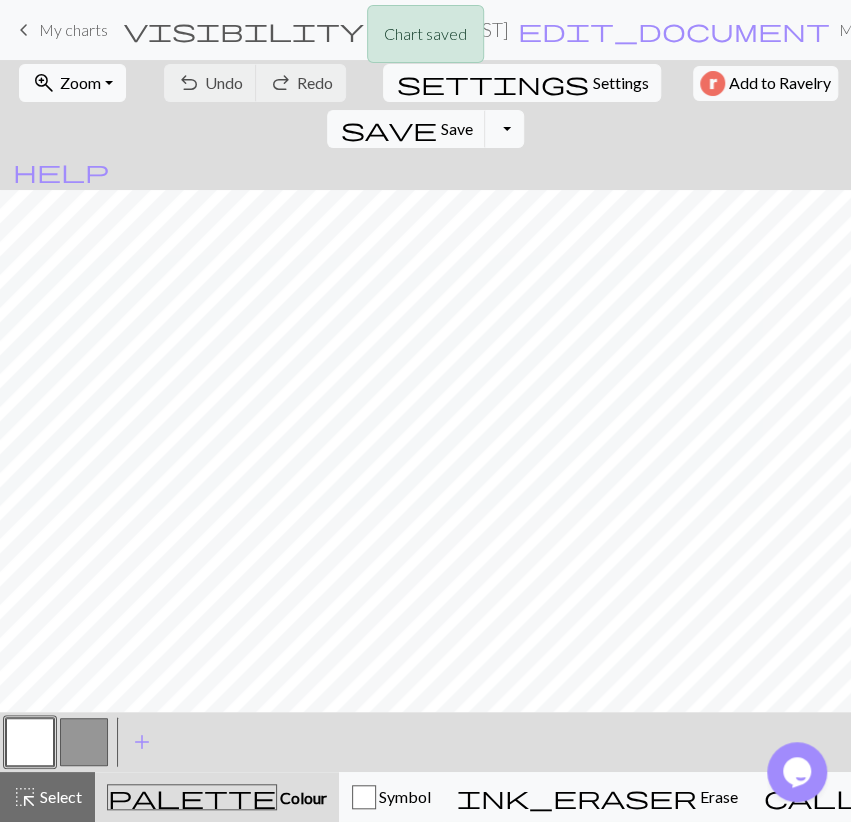 click at bounding box center (84, 742) 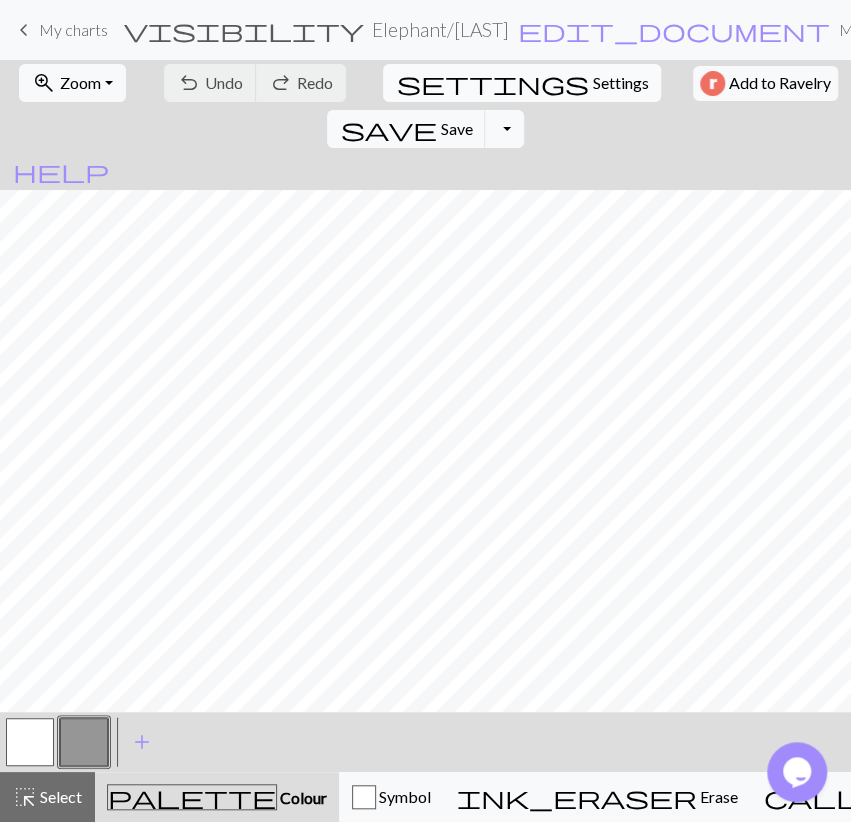 click on "Settings" at bounding box center [620, 83] 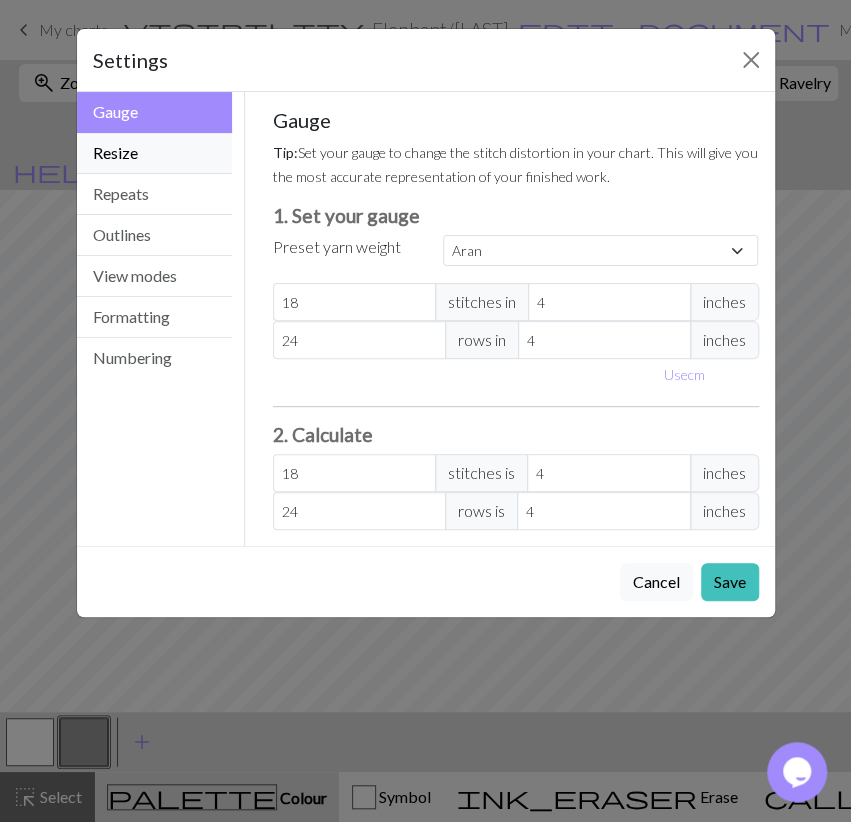 click on "Resize" at bounding box center [155, 153] 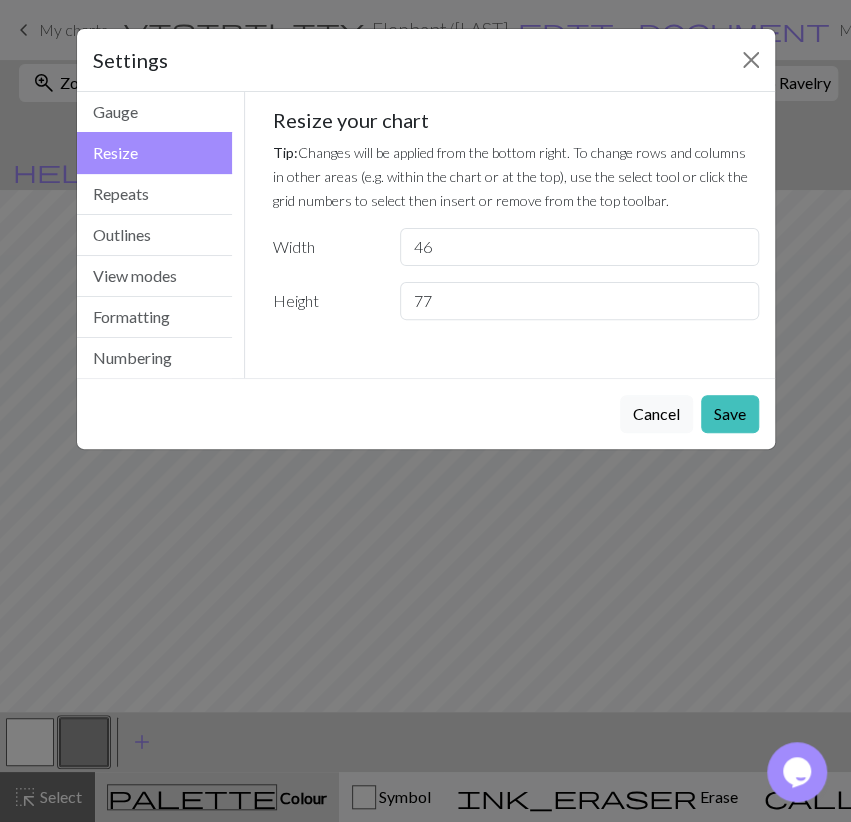 click on "46" at bounding box center (579, 247) 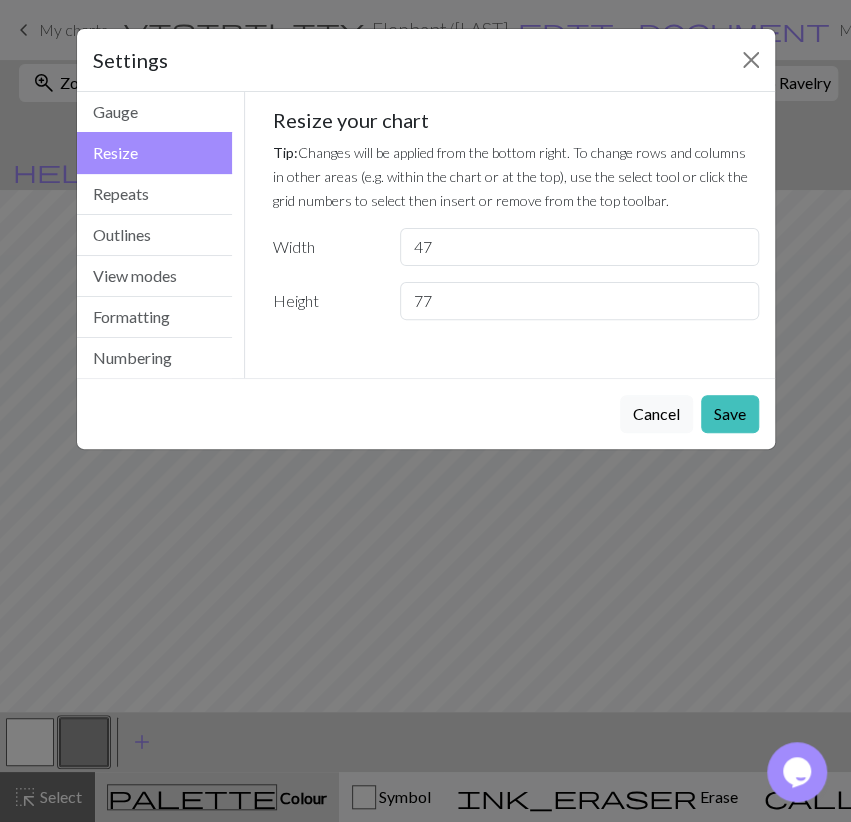 click on "47" at bounding box center (579, 247) 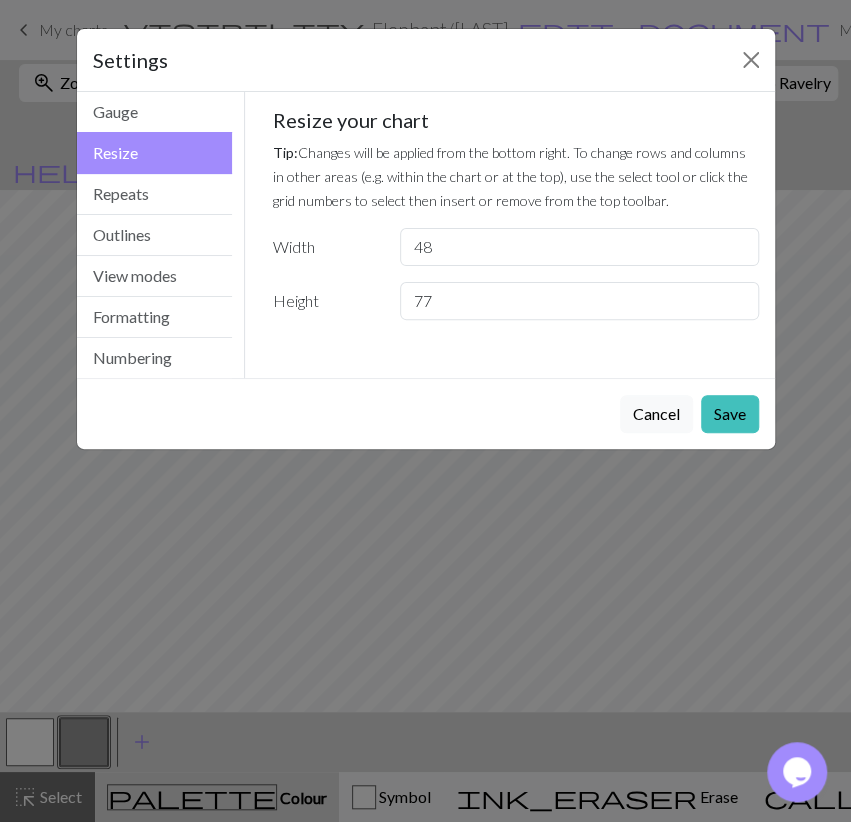 type on "48" 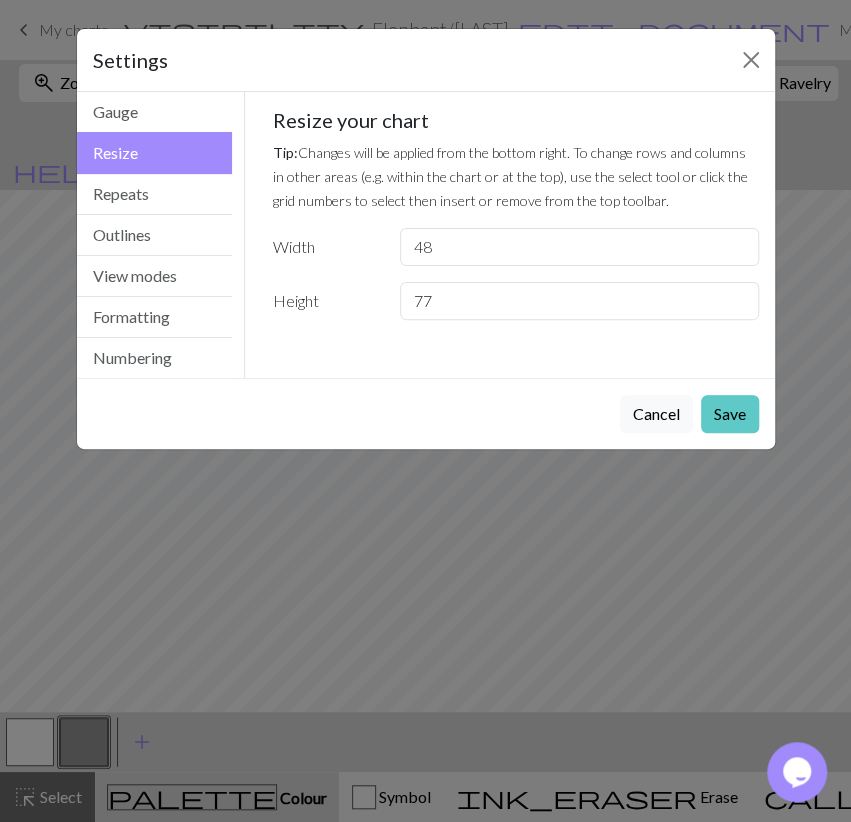 click on "Save" at bounding box center (730, 414) 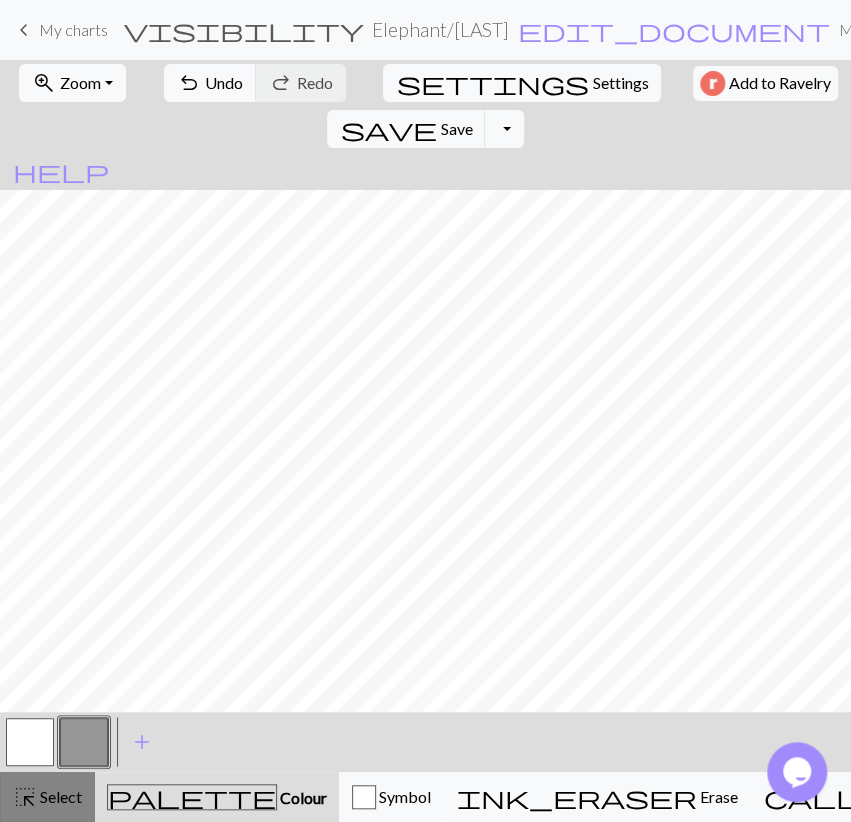 click on "Select" at bounding box center [59, 796] 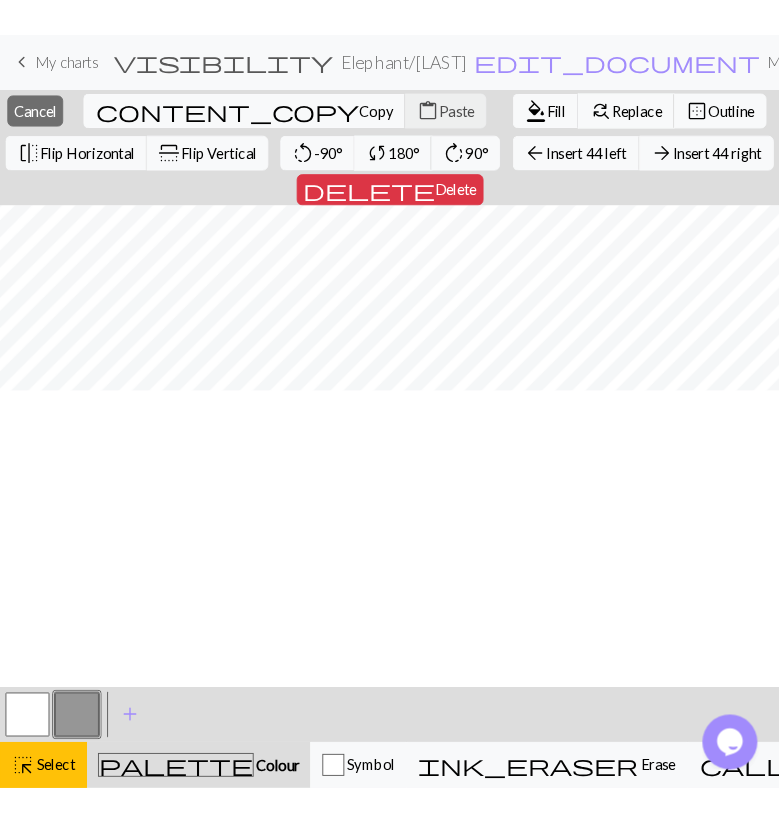 scroll, scrollTop: 0, scrollLeft: 0, axis: both 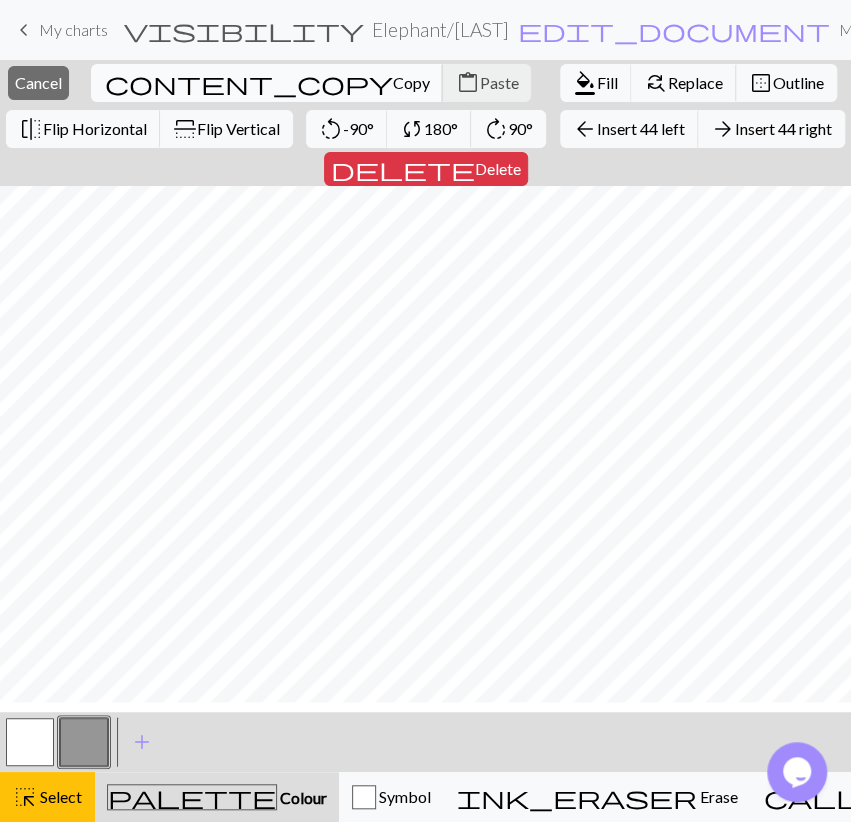 click on "content_copy" at bounding box center [248, 83] 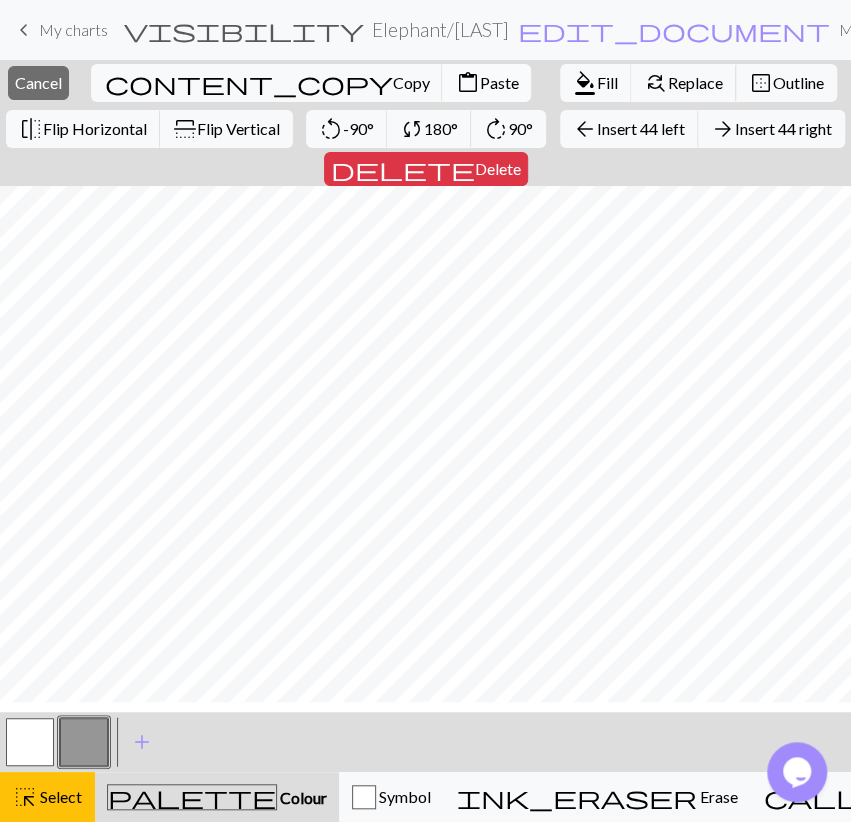 click on "content_paste" at bounding box center (467, 83) 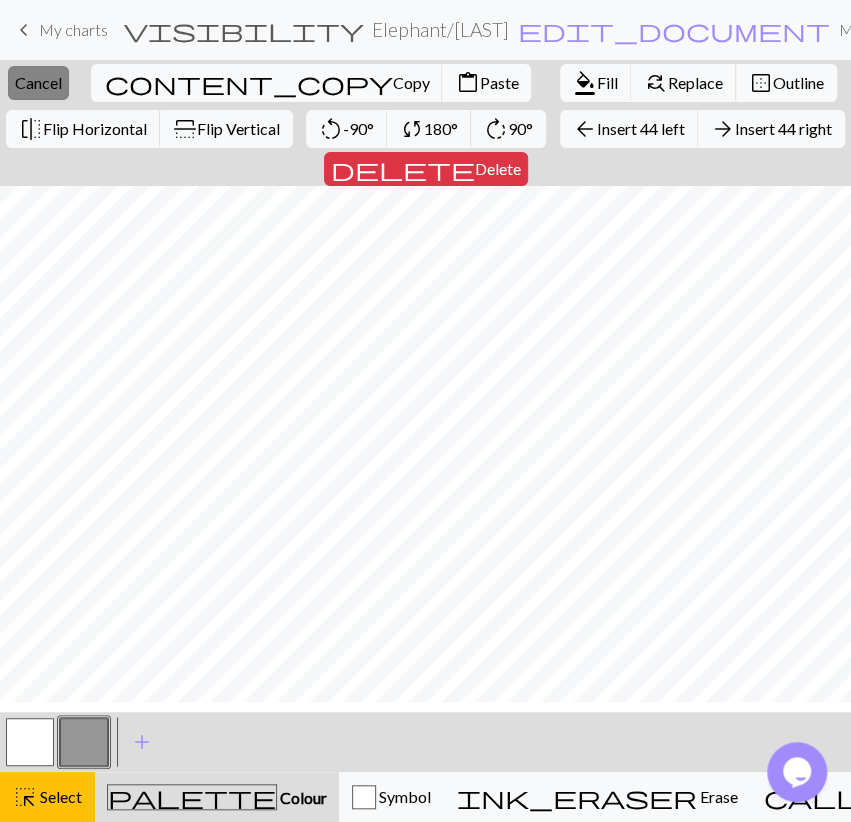 click on "Cancel" at bounding box center (38, 82) 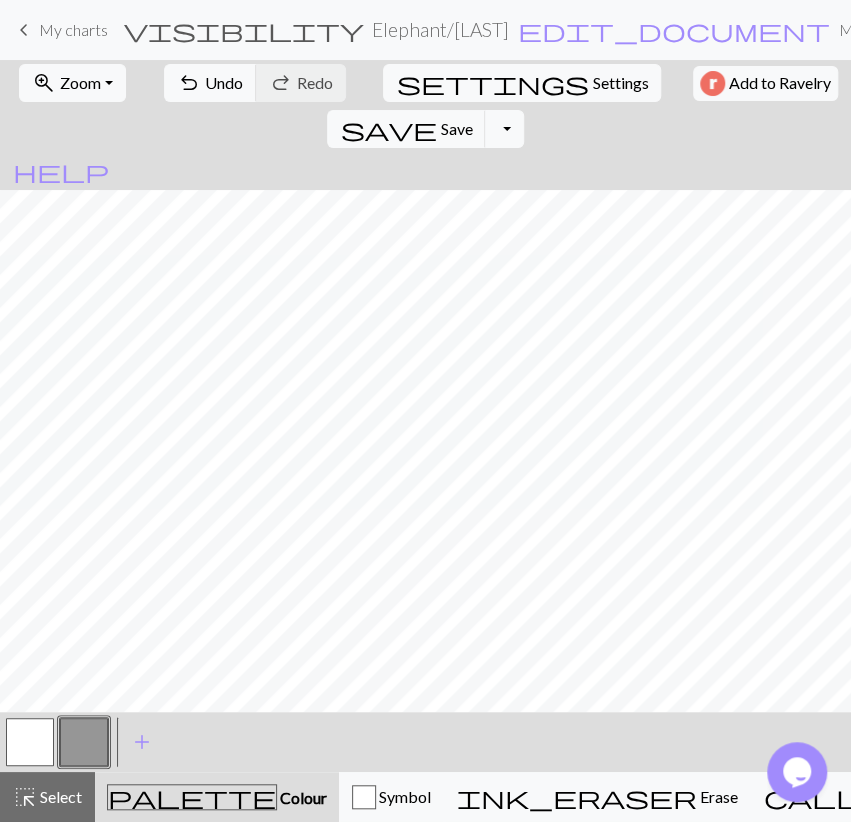 click at bounding box center (30, 742) 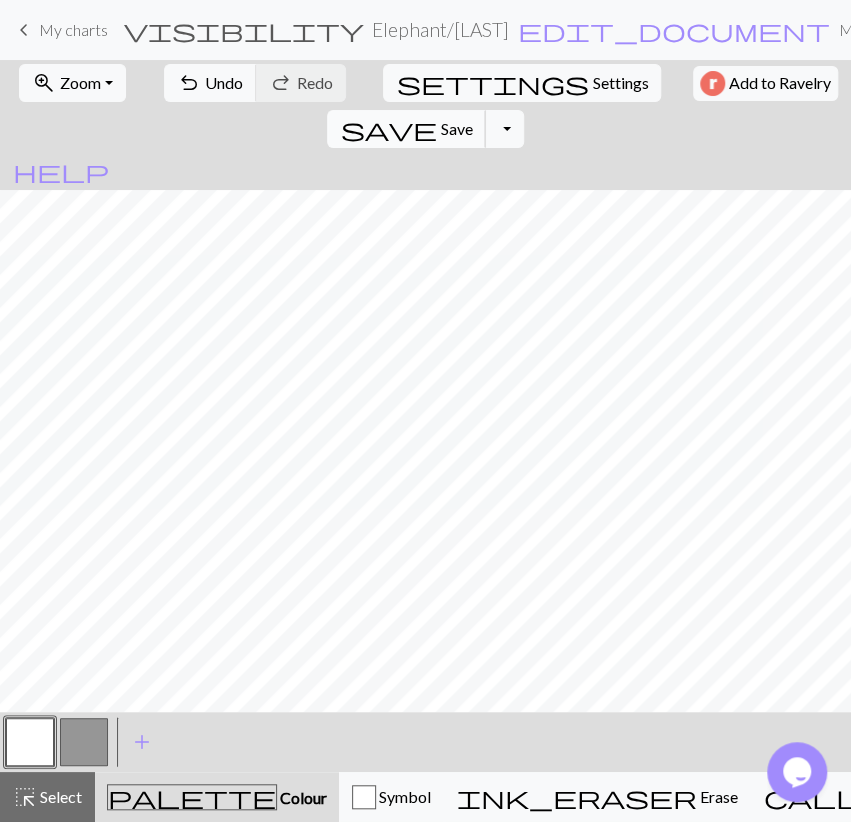click on "save" at bounding box center [388, 129] 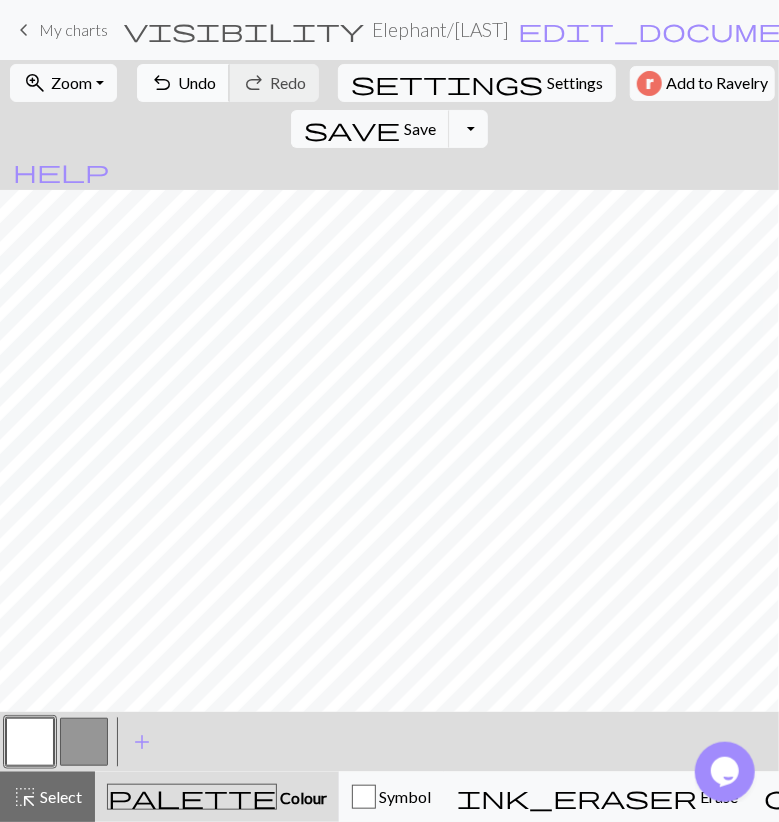 click on "Undo" at bounding box center [197, 82] 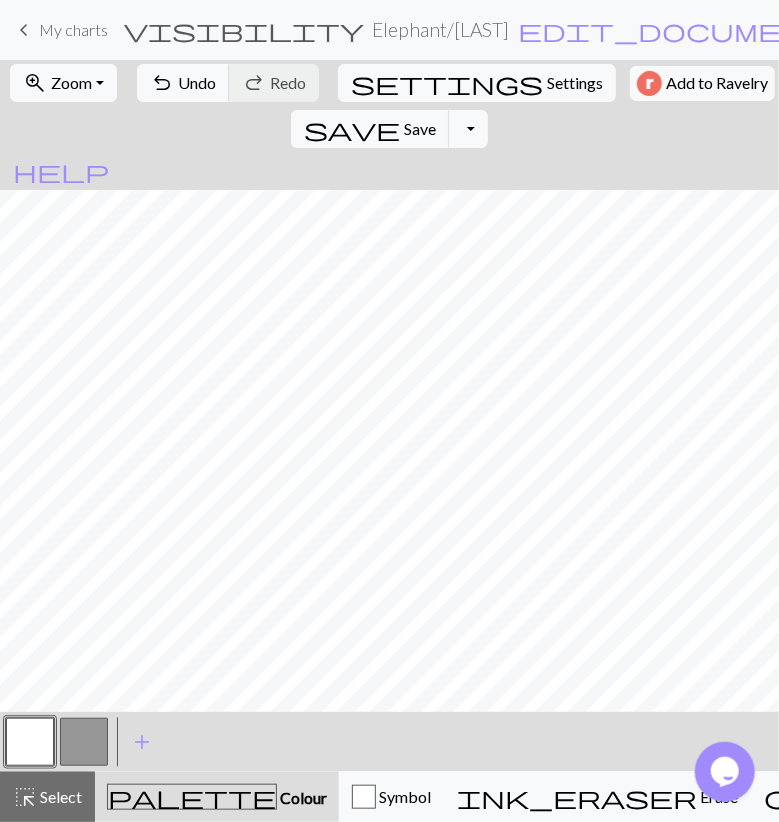click at bounding box center [84, 742] 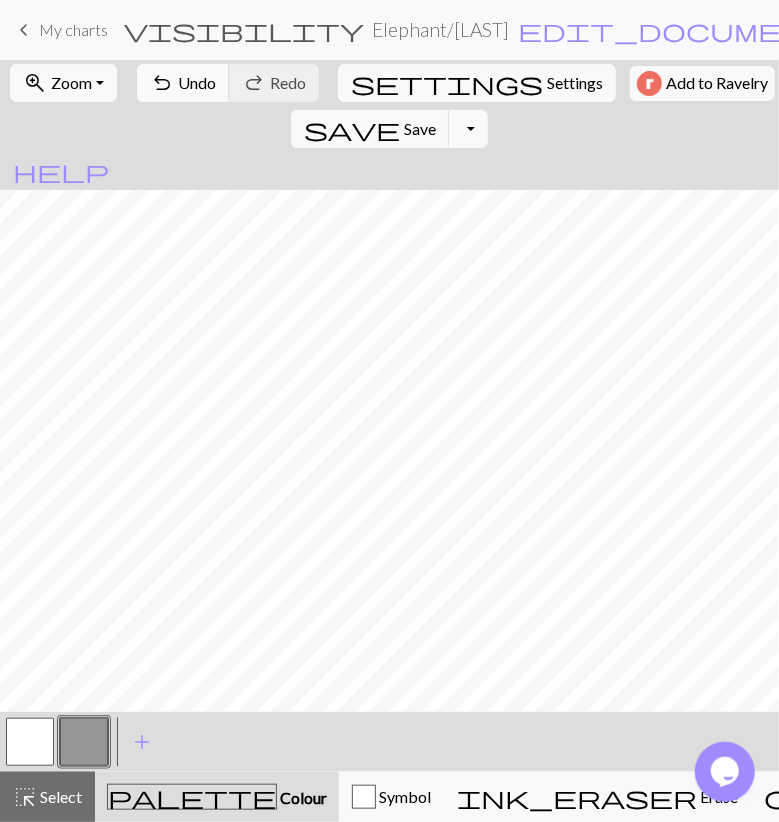 click at bounding box center (30, 742) 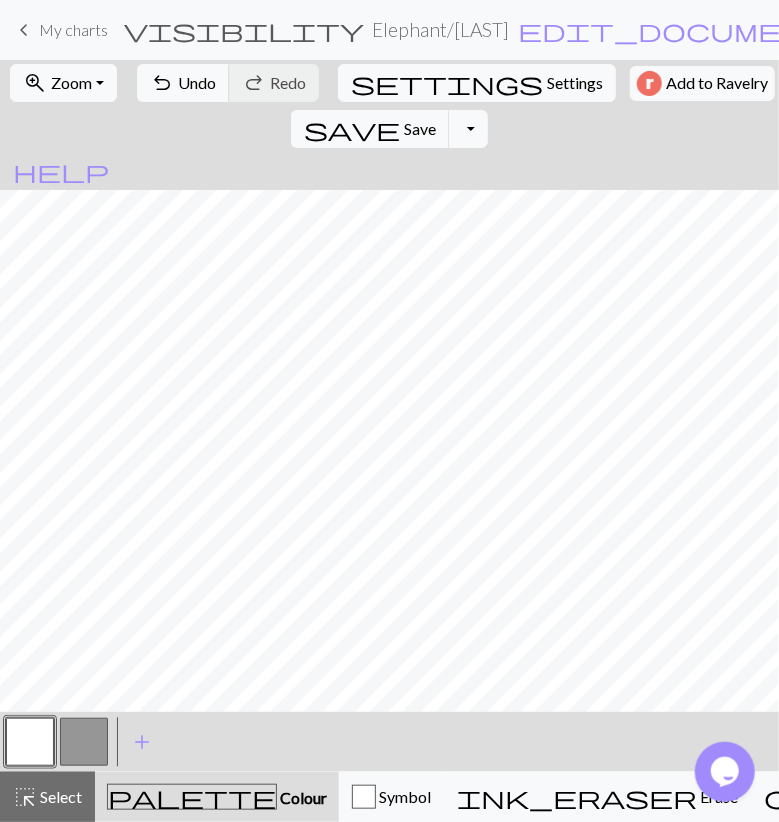 click at bounding box center [84, 742] 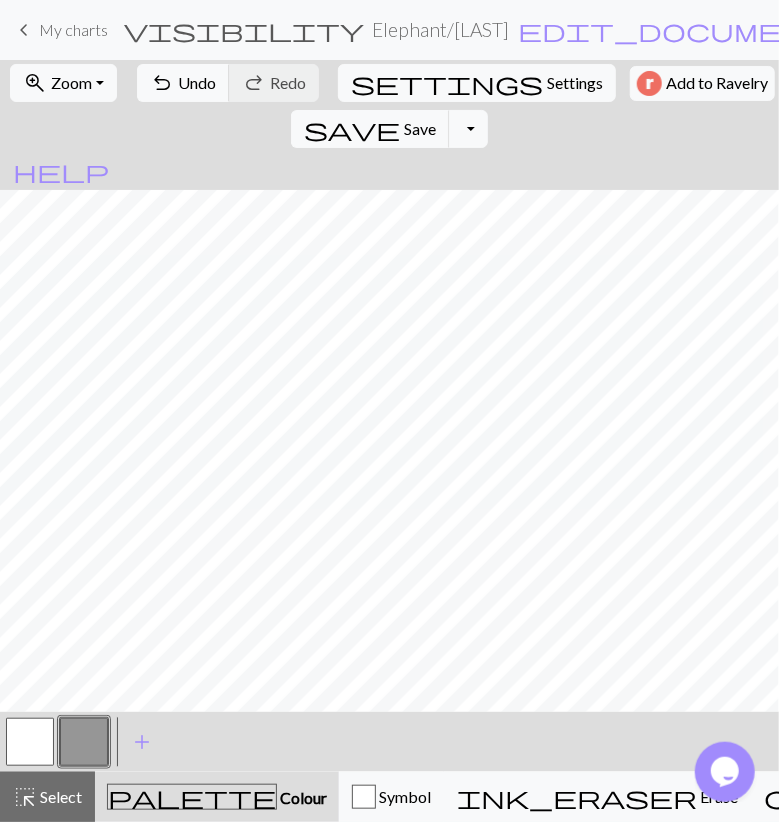 click at bounding box center [30, 742] 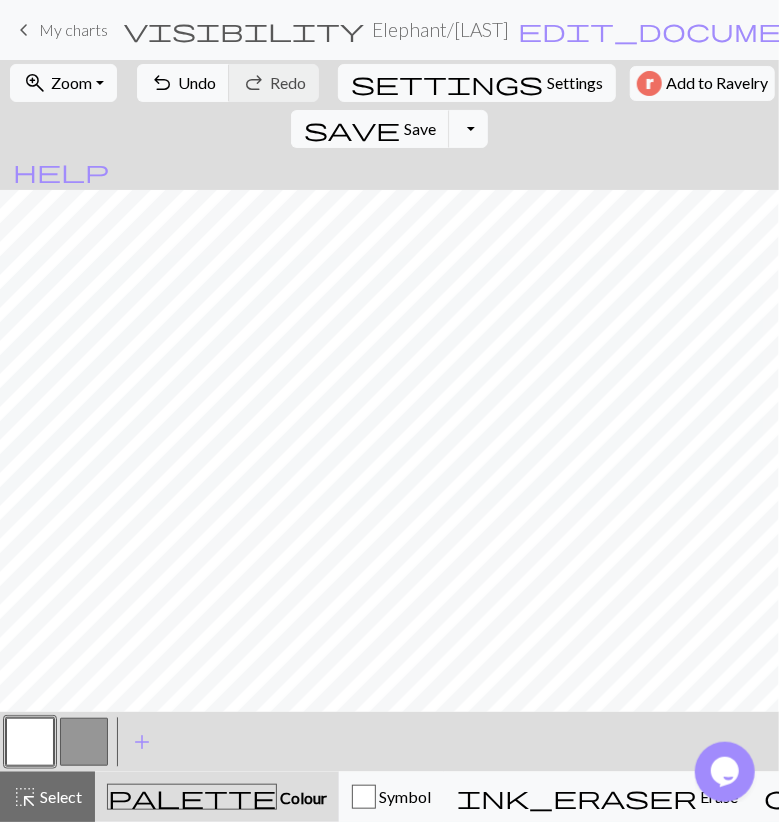 click at bounding box center (84, 742) 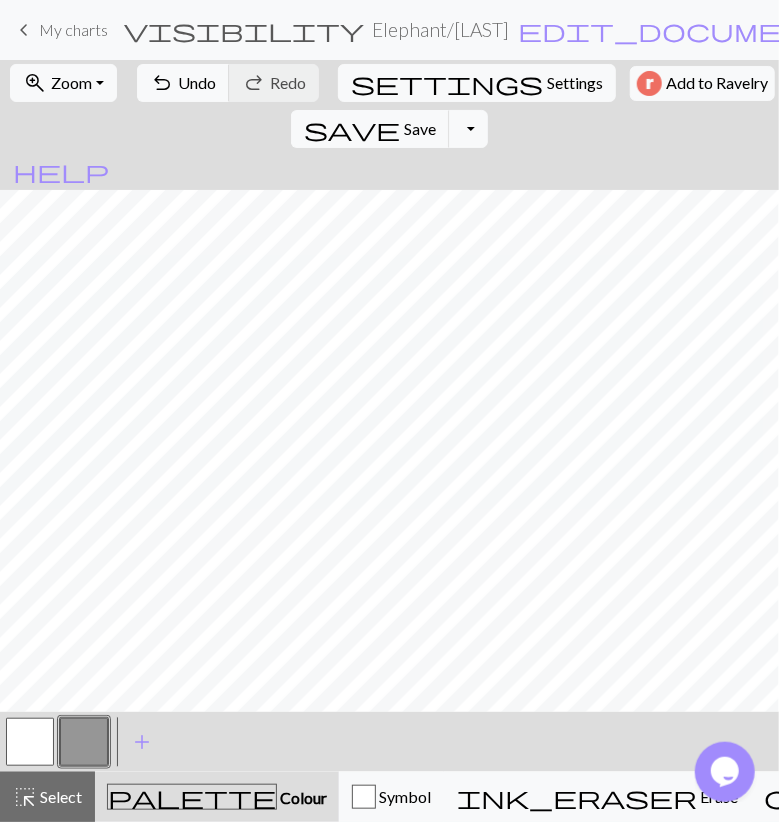 drag, startPoint x: 41, startPoint y: 757, endPoint x: 47, endPoint y: 729, distance: 28.635643 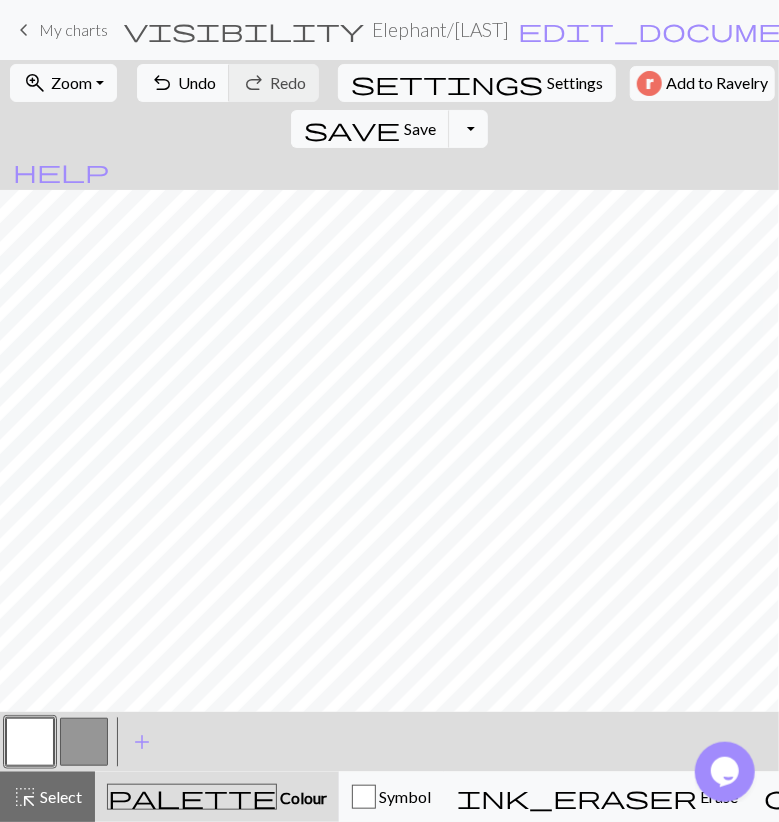click at bounding box center (84, 742) 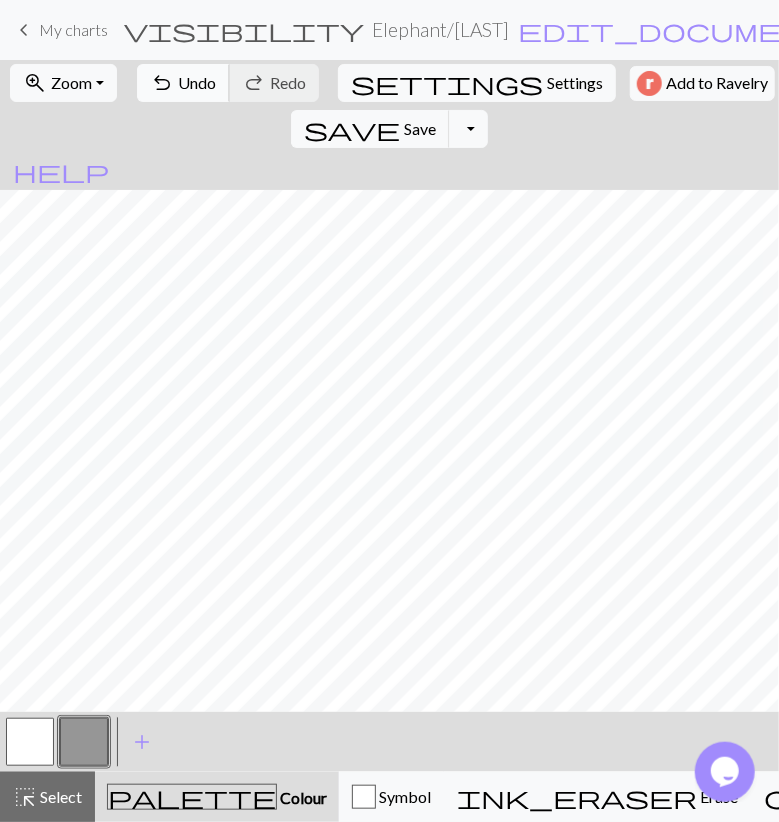 click on "Undo" at bounding box center [197, 82] 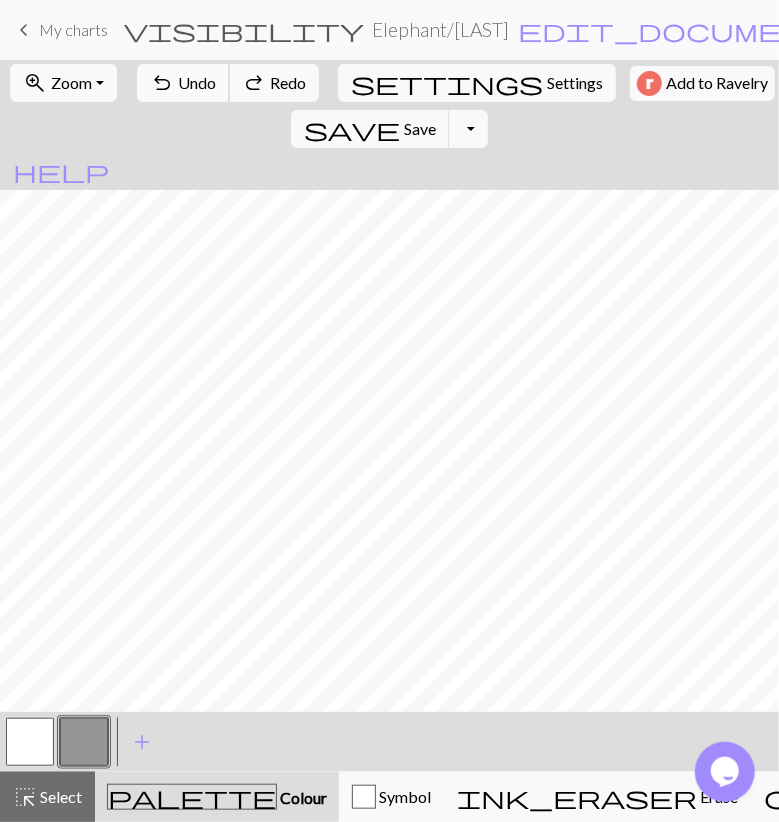 click on "Undo" at bounding box center (197, 82) 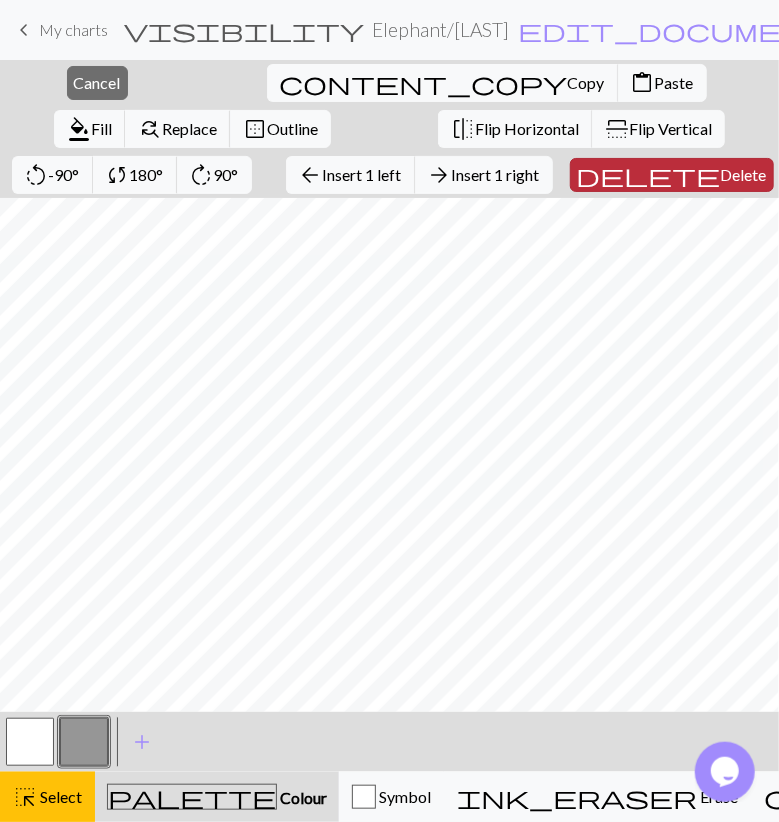 click on "Delete" at bounding box center (744, 174) 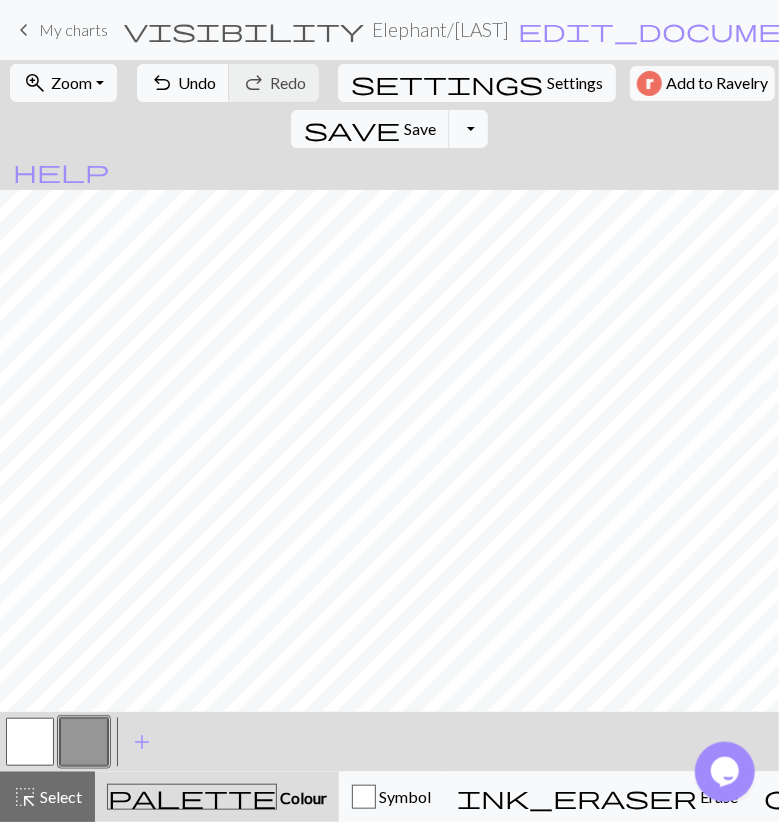 click at bounding box center (30, 742) 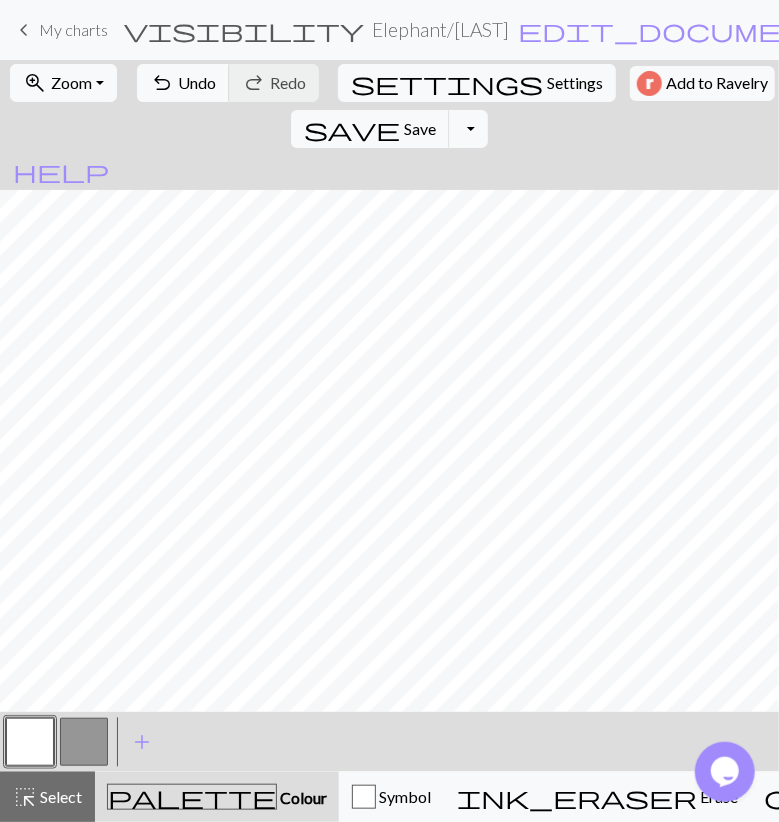 drag, startPoint x: 71, startPoint y: 741, endPoint x: 75, endPoint y: 729, distance: 12.649111 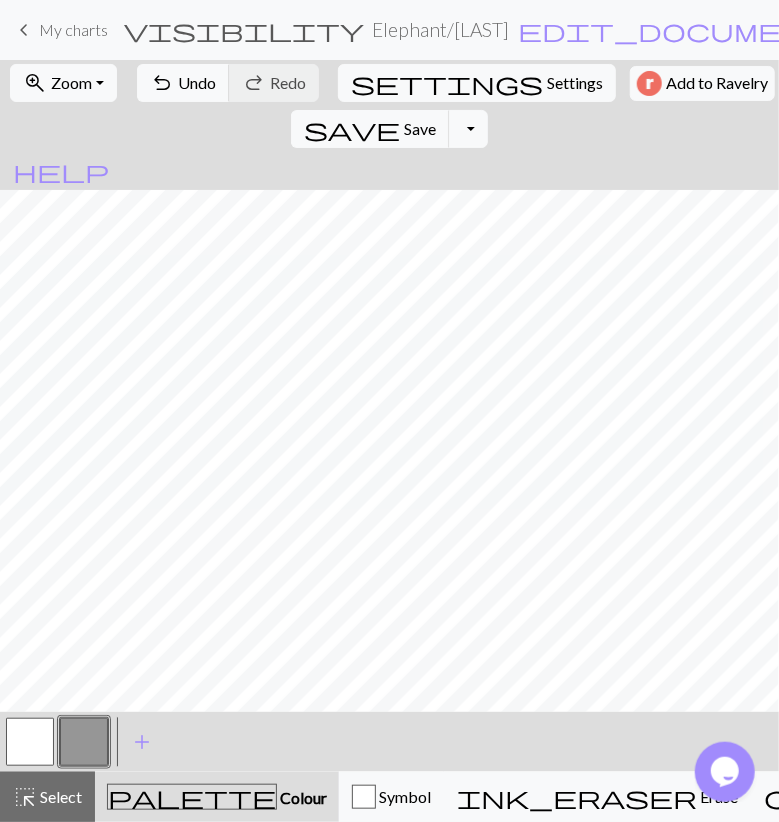 click at bounding box center [30, 742] 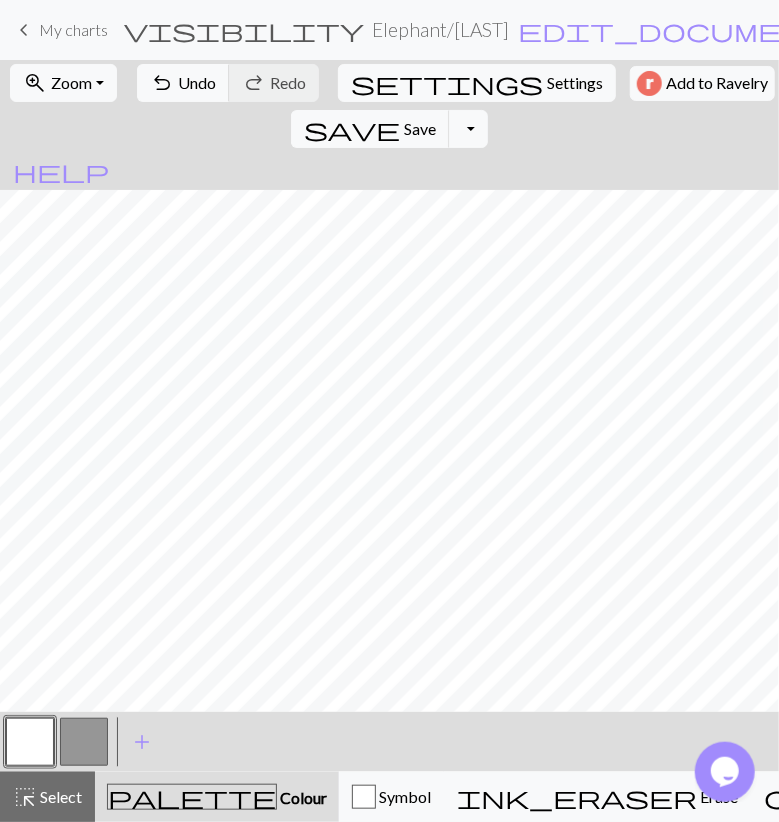 click at bounding box center (84, 742) 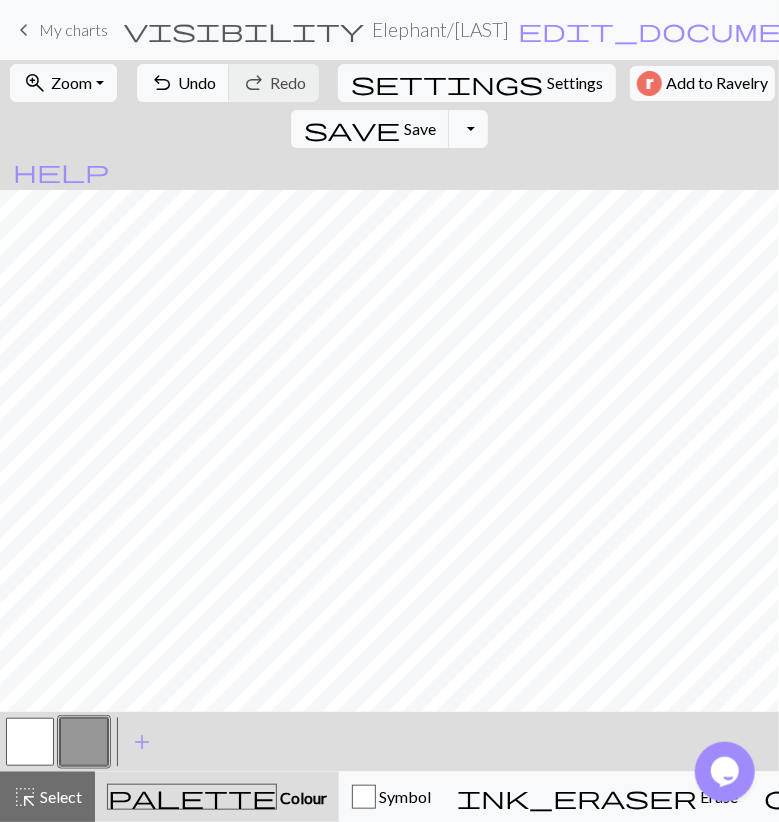 click at bounding box center [30, 742] 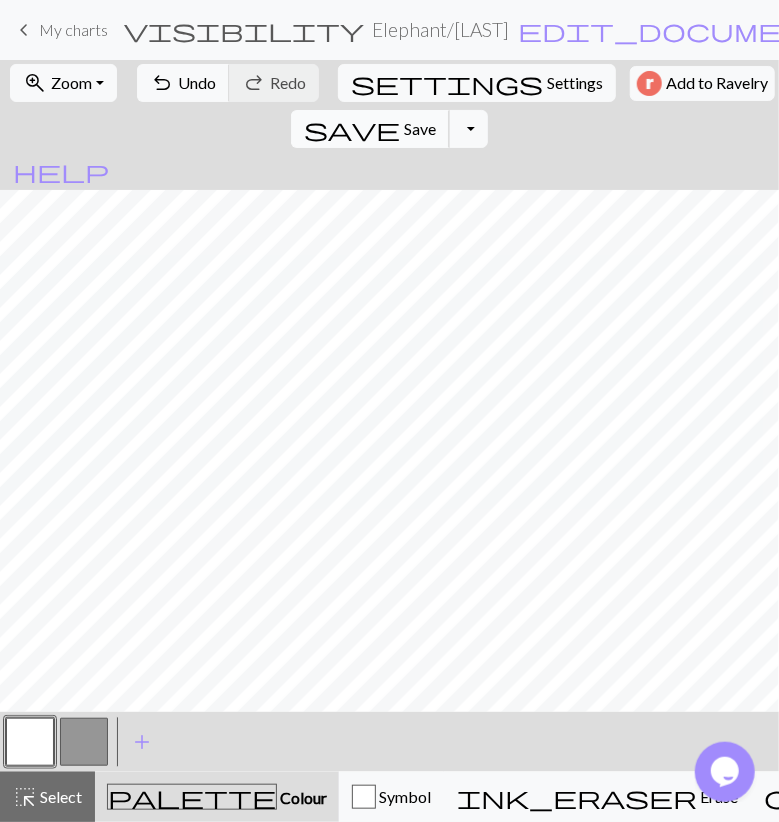 click on "save" at bounding box center (352, 129) 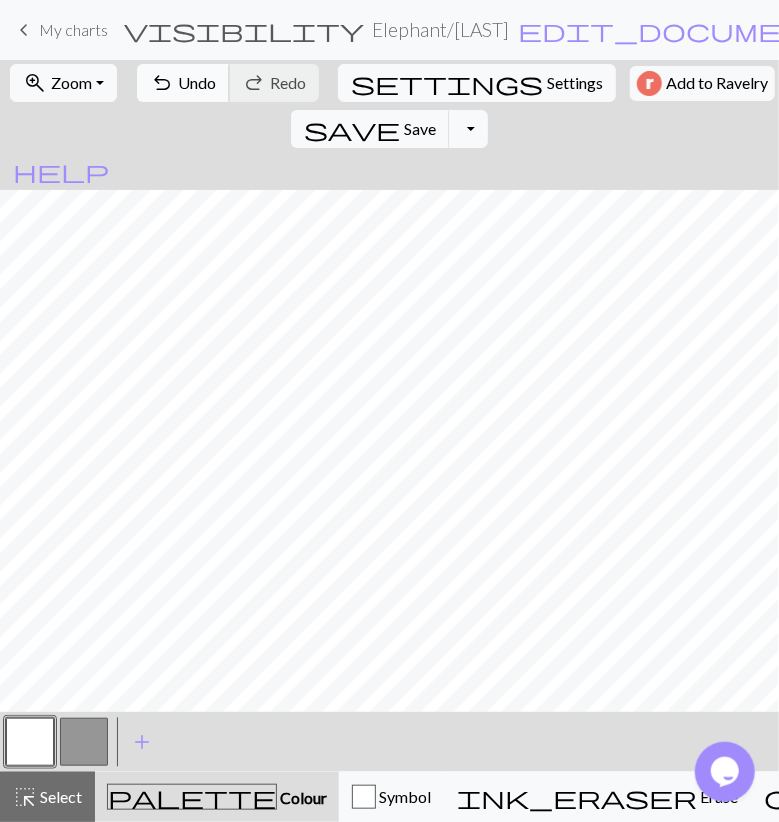 click on "Undo" at bounding box center [197, 82] 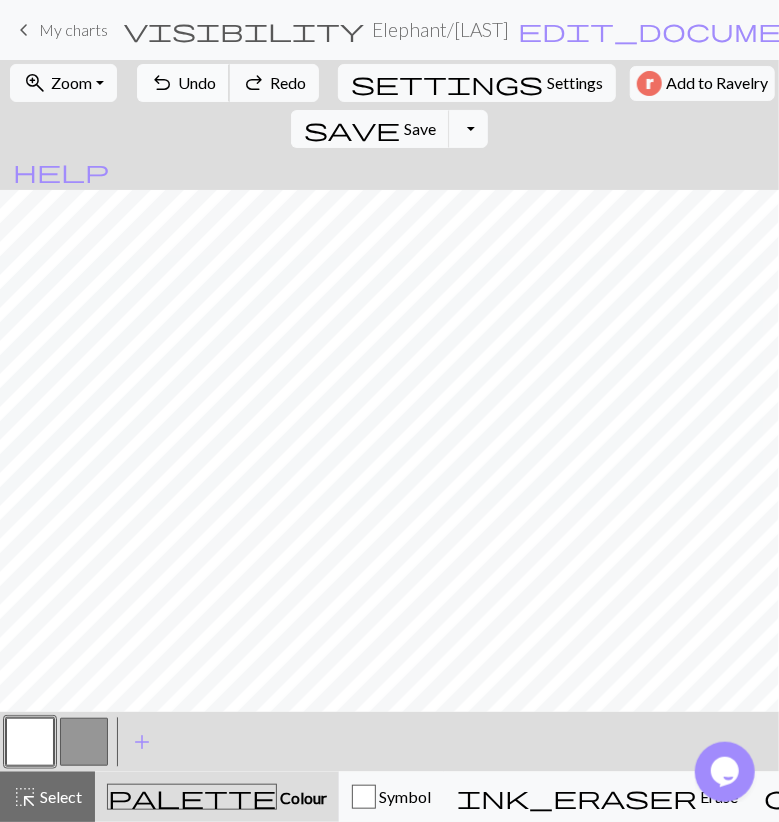click on "Undo" at bounding box center [197, 82] 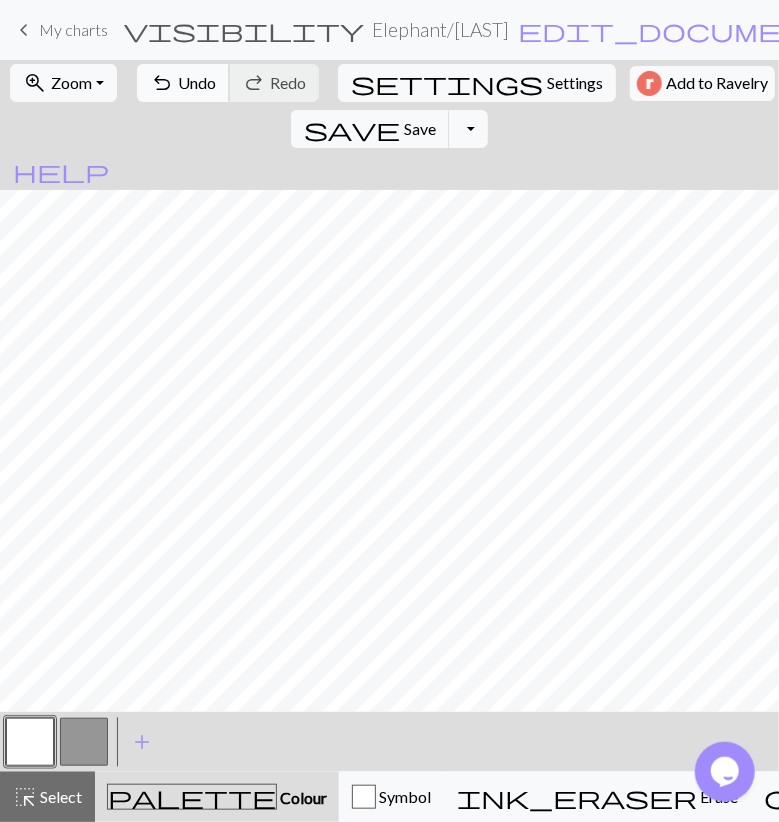 click on "Undo" at bounding box center (197, 82) 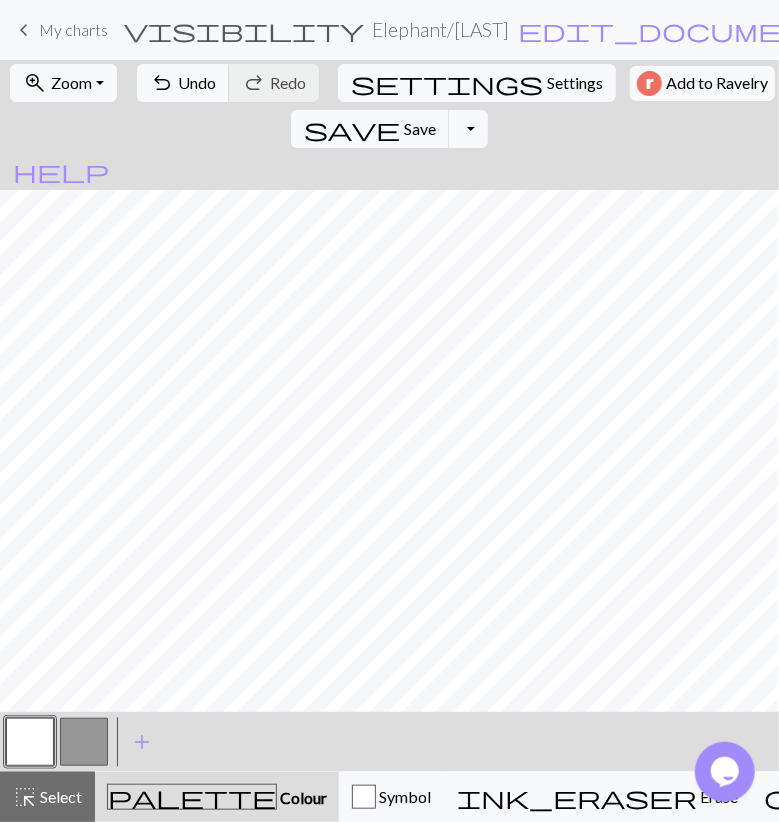 click at bounding box center [84, 742] 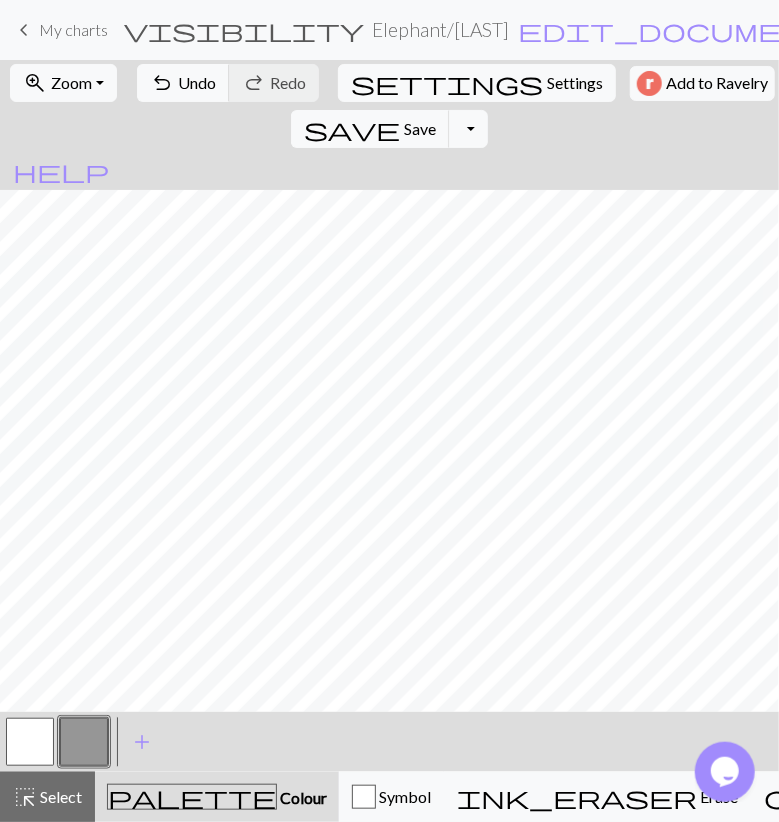 click at bounding box center [30, 742] 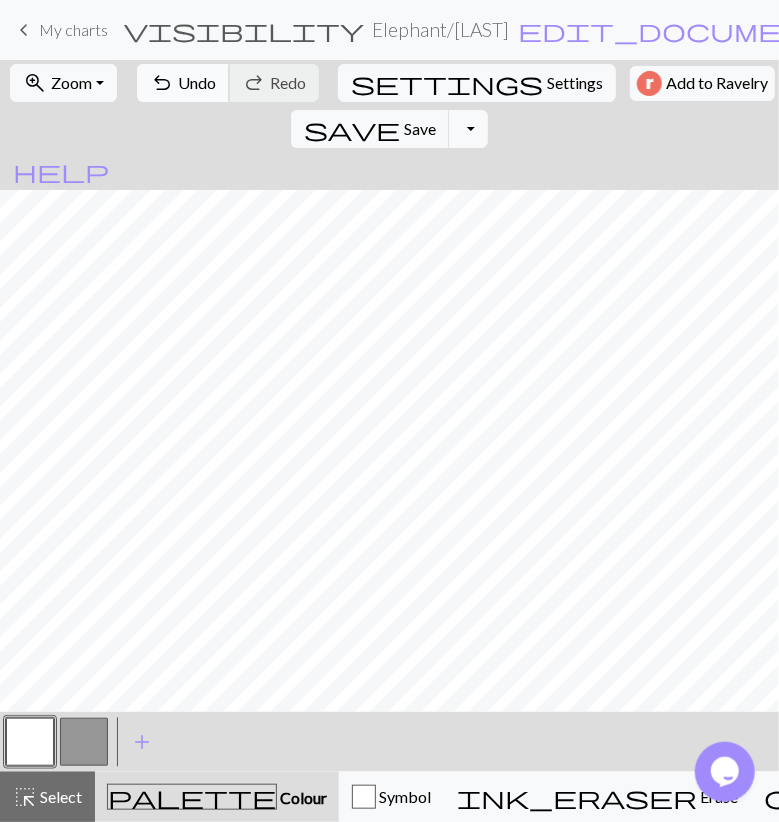click on "Undo" at bounding box center [197, 82] 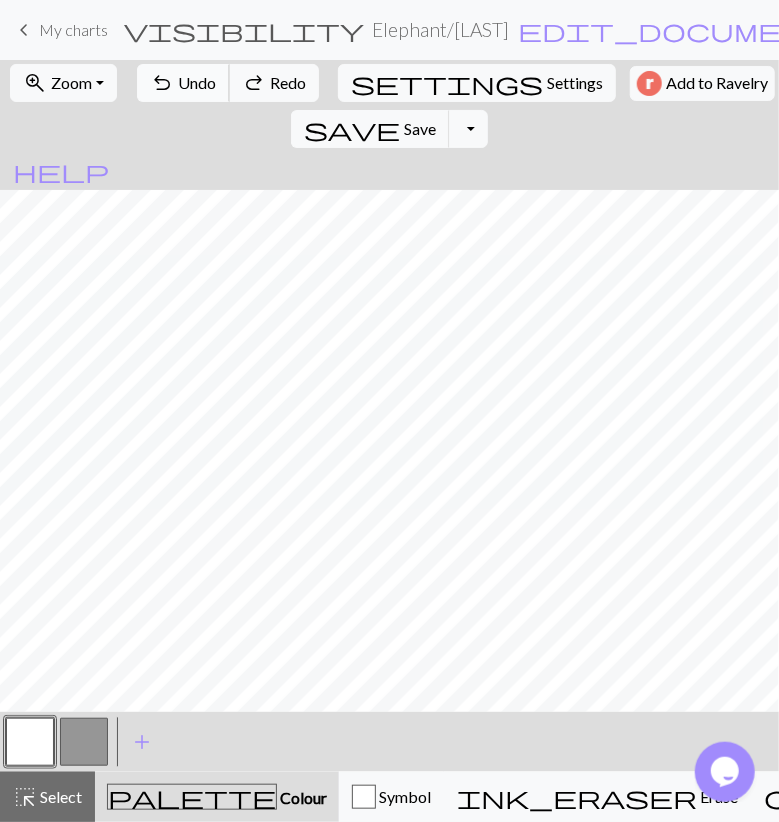 click on "Undo" at bounding box center [197, 82] 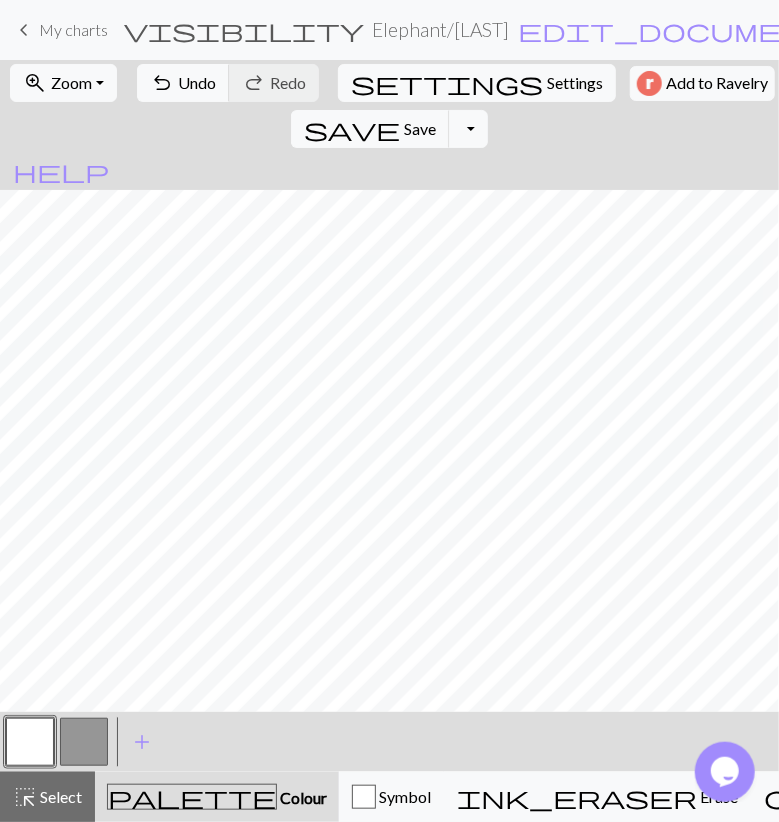 click on "undo Undo Undo redo Redo Redo" at bounding box center (228, 83) 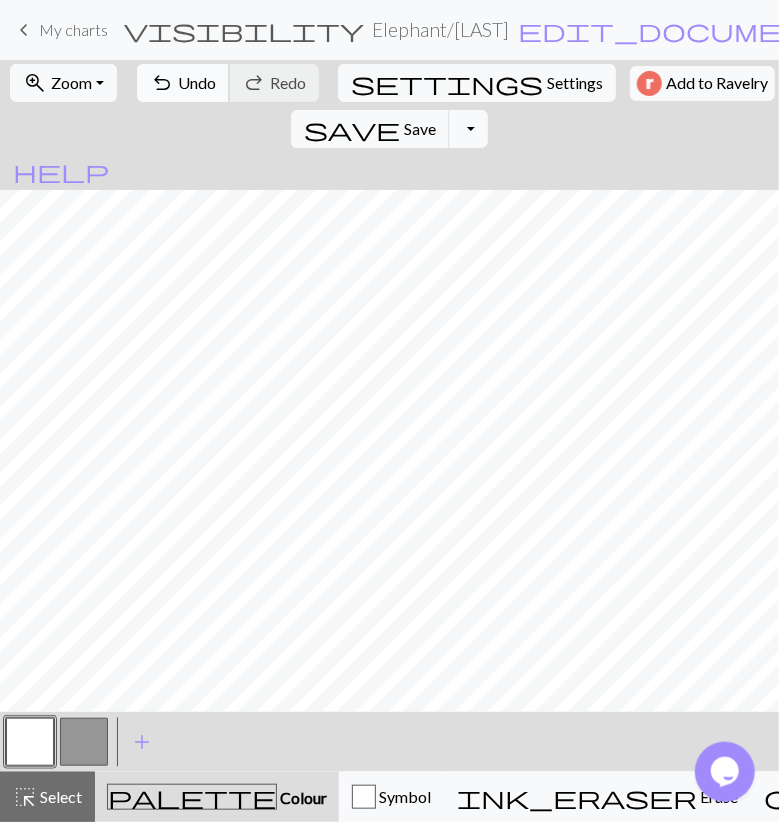 click on "Undo" at bounding box center (197, 82) 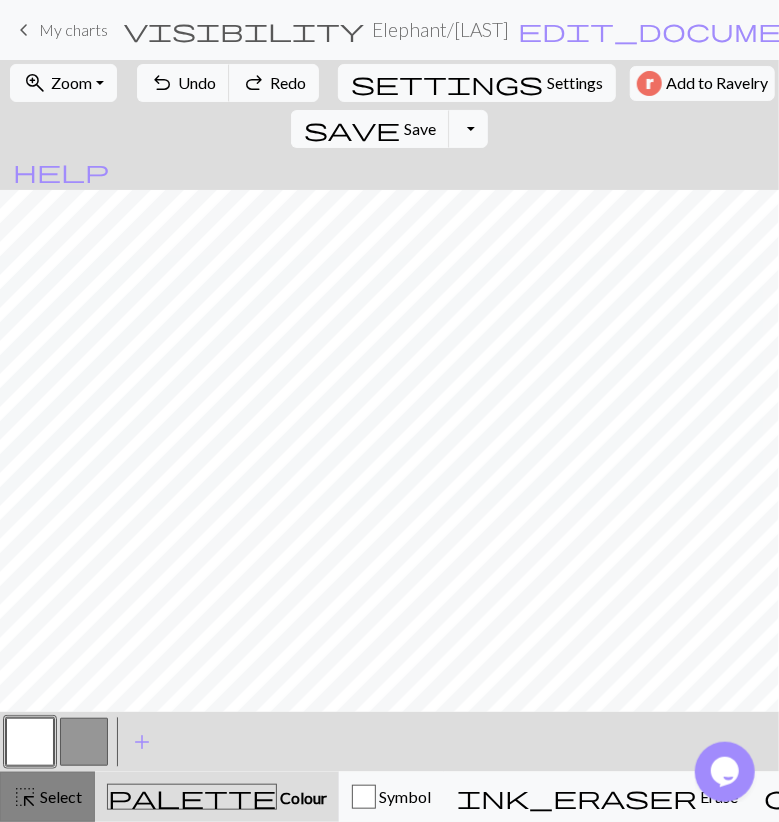 click on "Select" at bounding box center (59, 796) 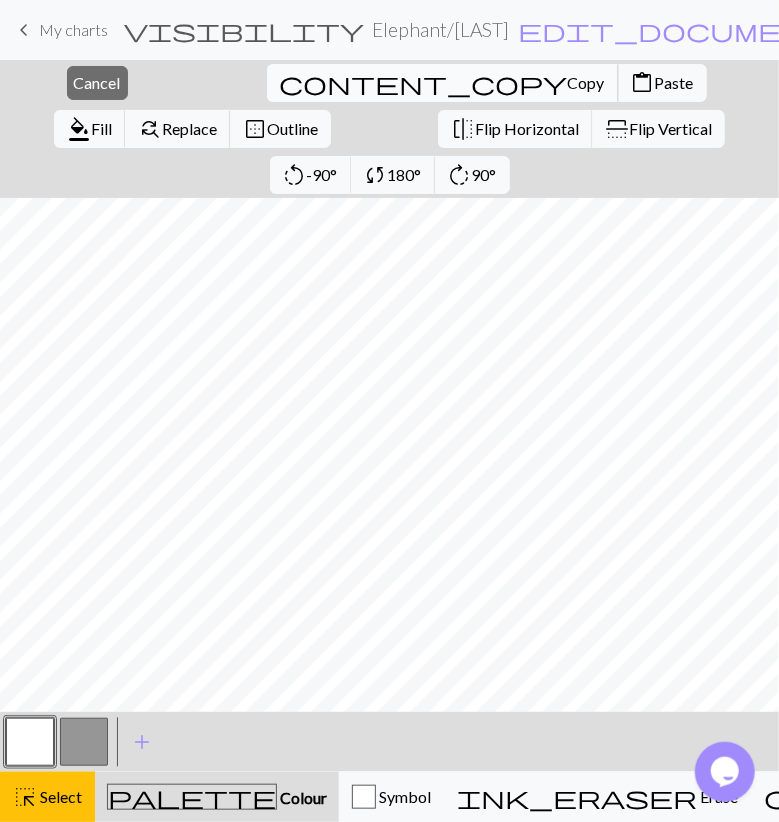 click on "Copy" at bounding box center (586, 82) 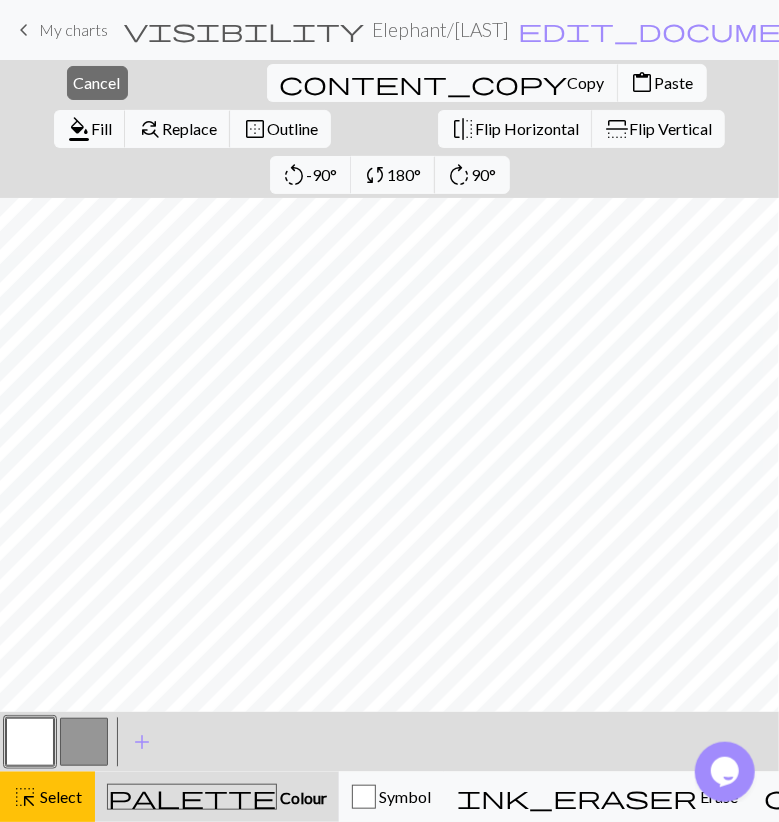 click on "Paste" at bounding box center (674, 82) 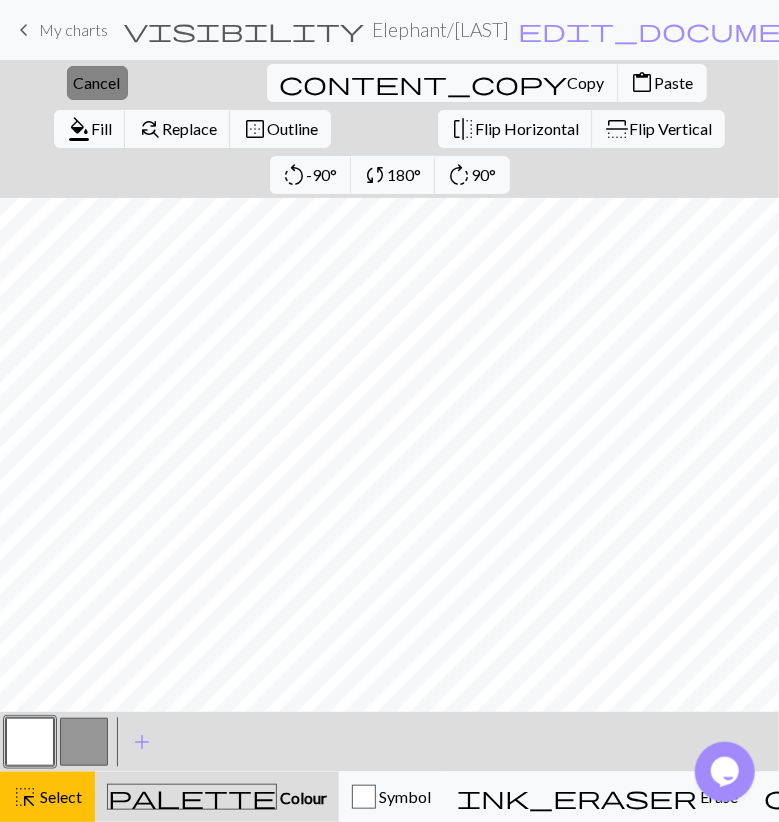 click on "Cancel" at bounding box center [97, 82] 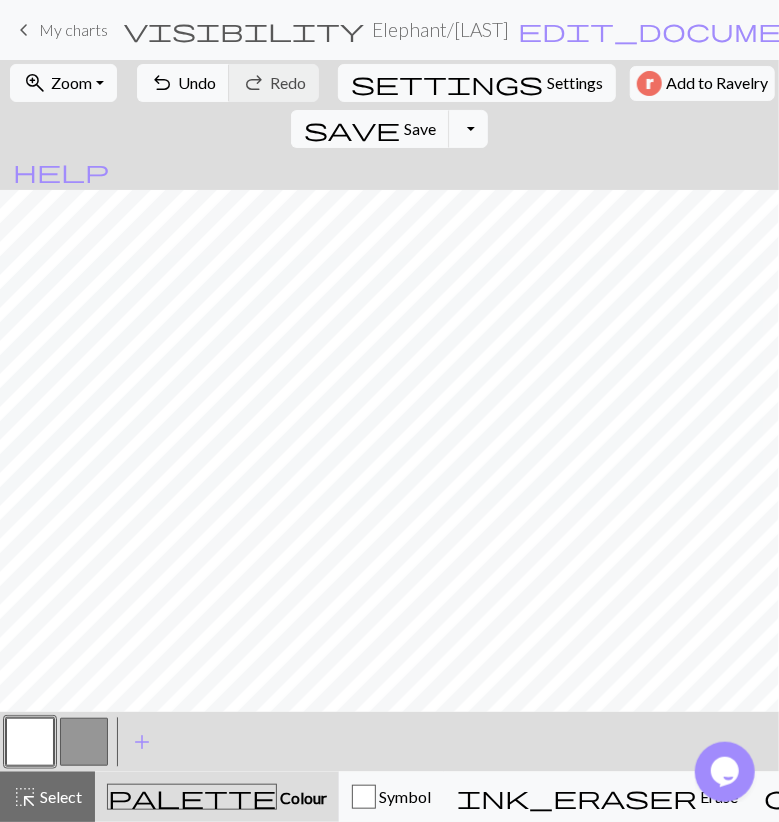drag, startPoint x: 97, startPoint y: 737, endPoint x: 105, endPoint y: 722, distance: 17 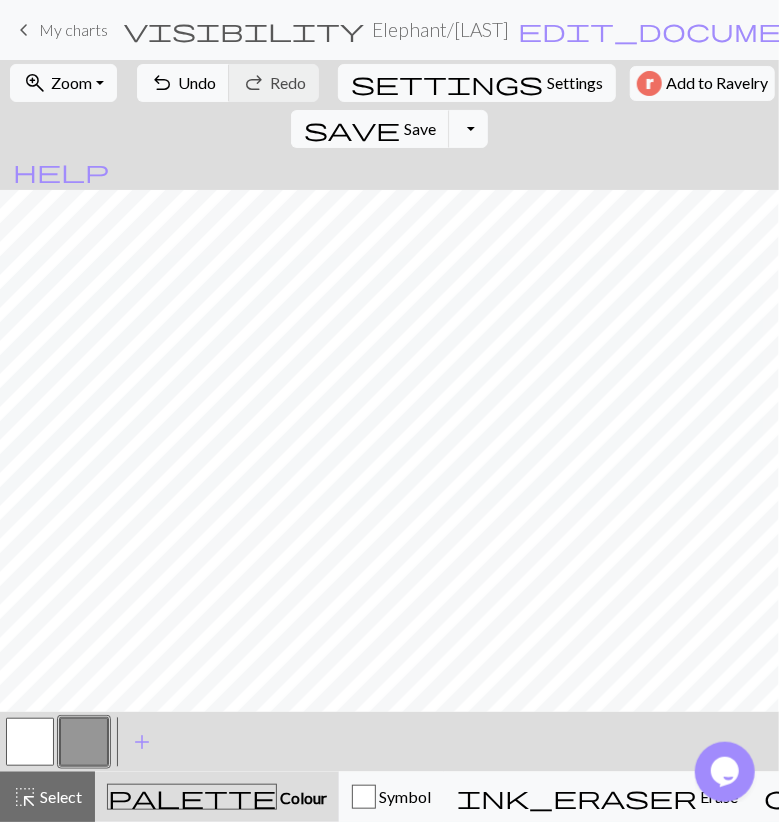 click on "Select" at bounding box center [59, 796] 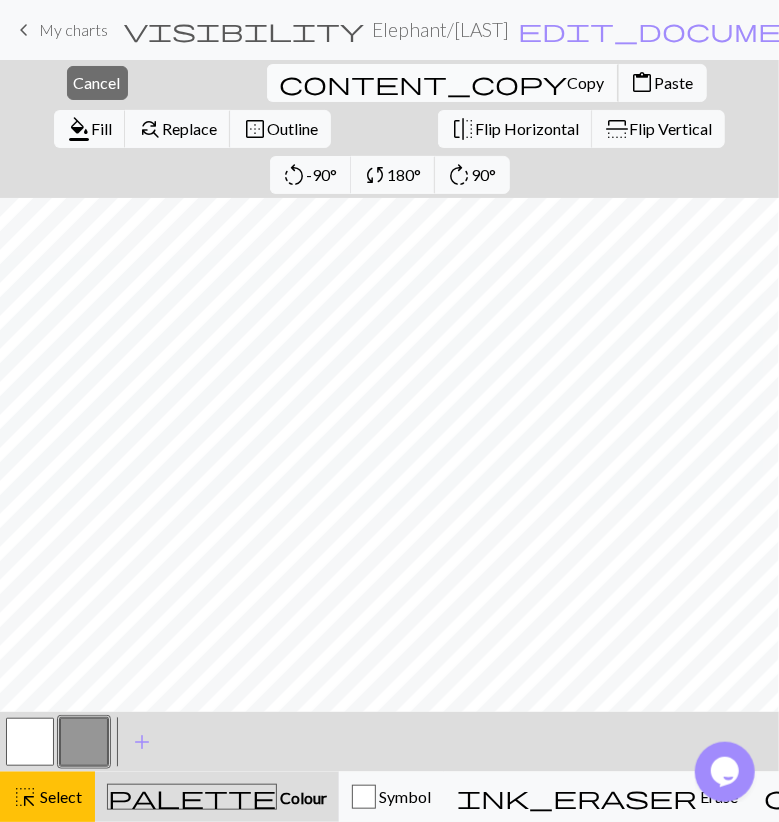 click on "Copy" at bounding box center (586, 82) 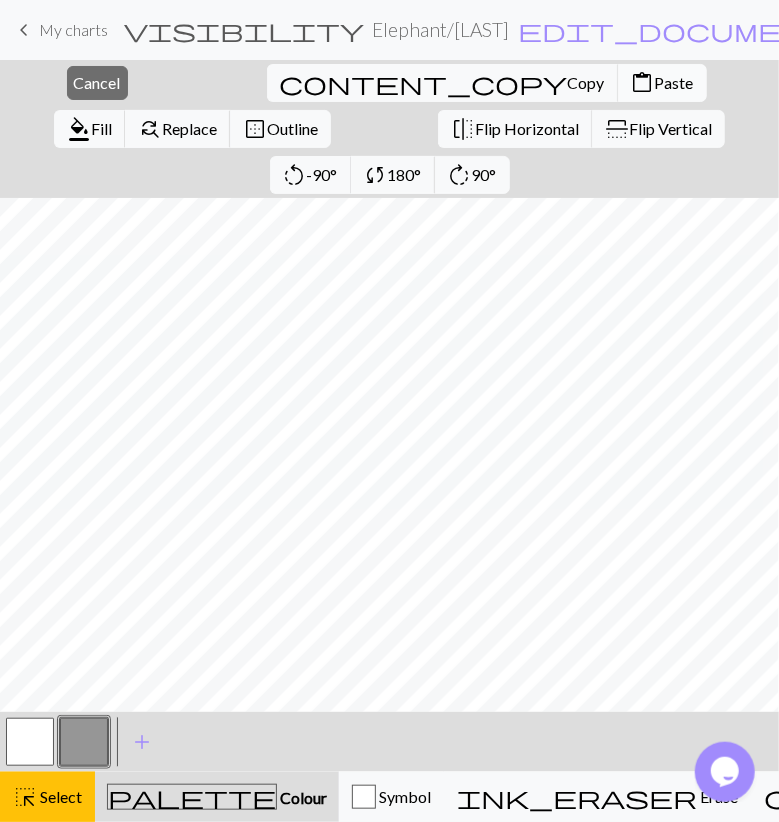 click on "content_paste  Paste" at bounding box center (662, 83) 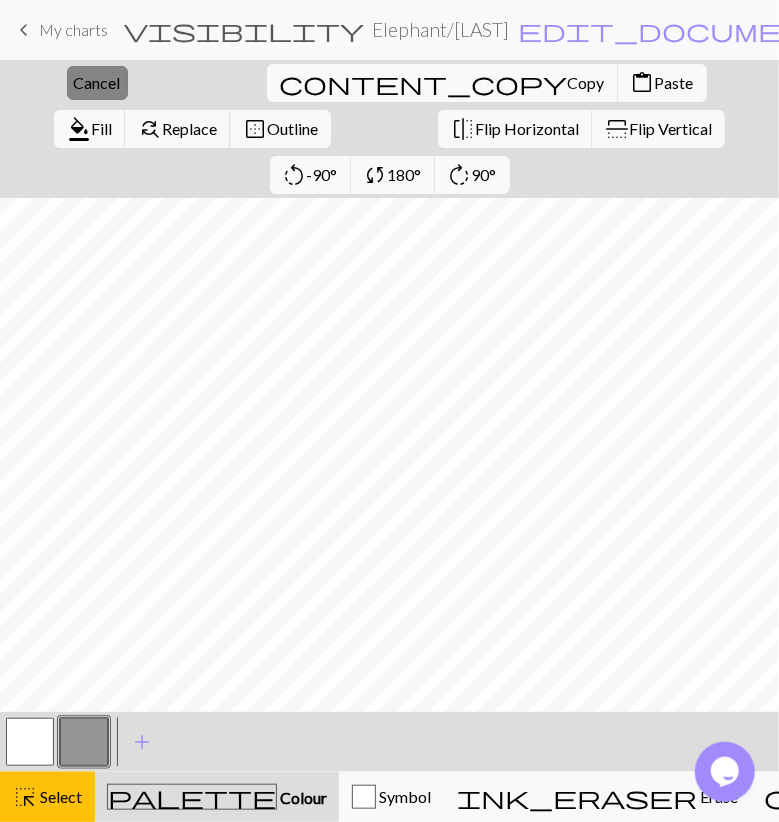 click on "Cancel" at bounding box center (97, 82) 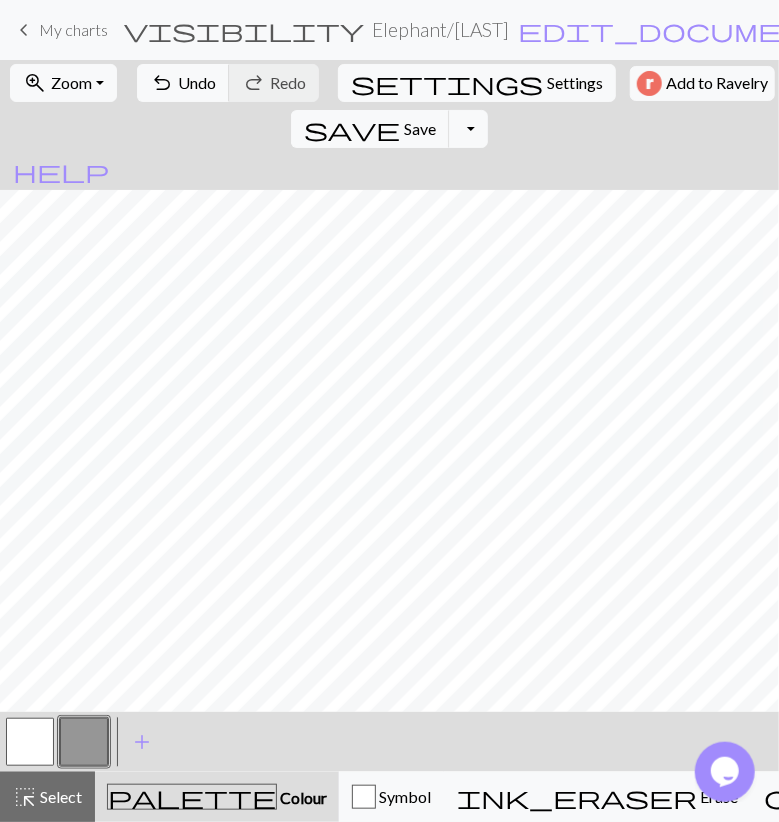 click at bounding box center [30, 742] 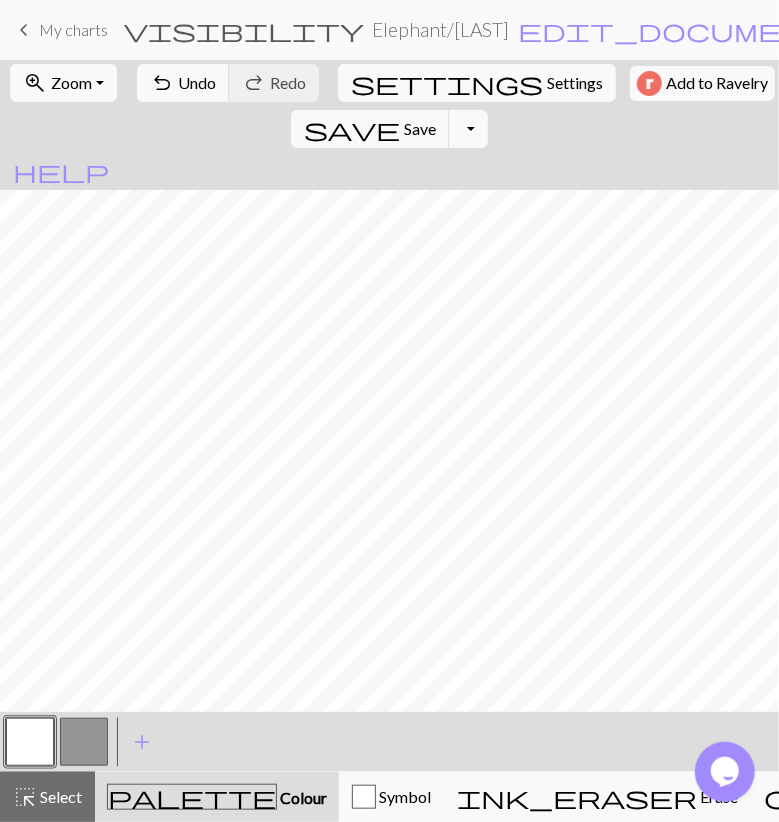 click at bounding box center [84, 742] 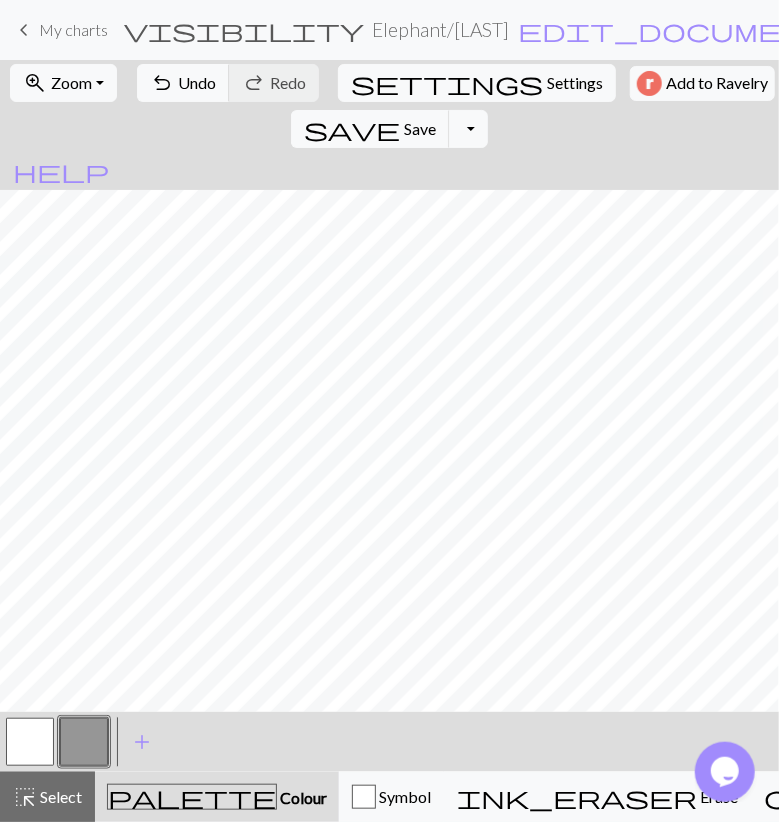 click at bounding box center [30, 742] 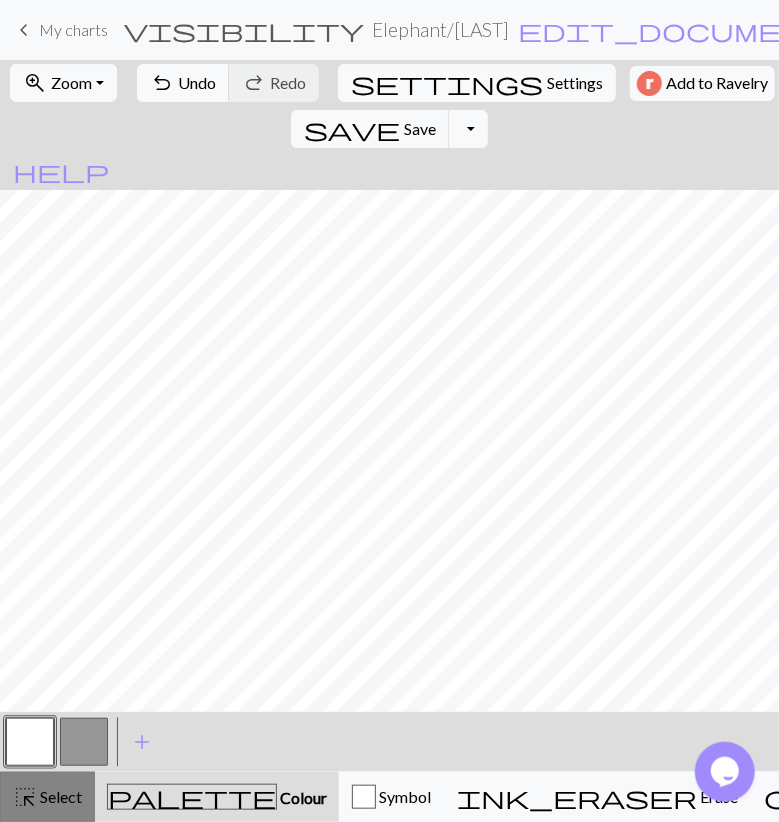 click on "Select" at bounding box center [59, 796] 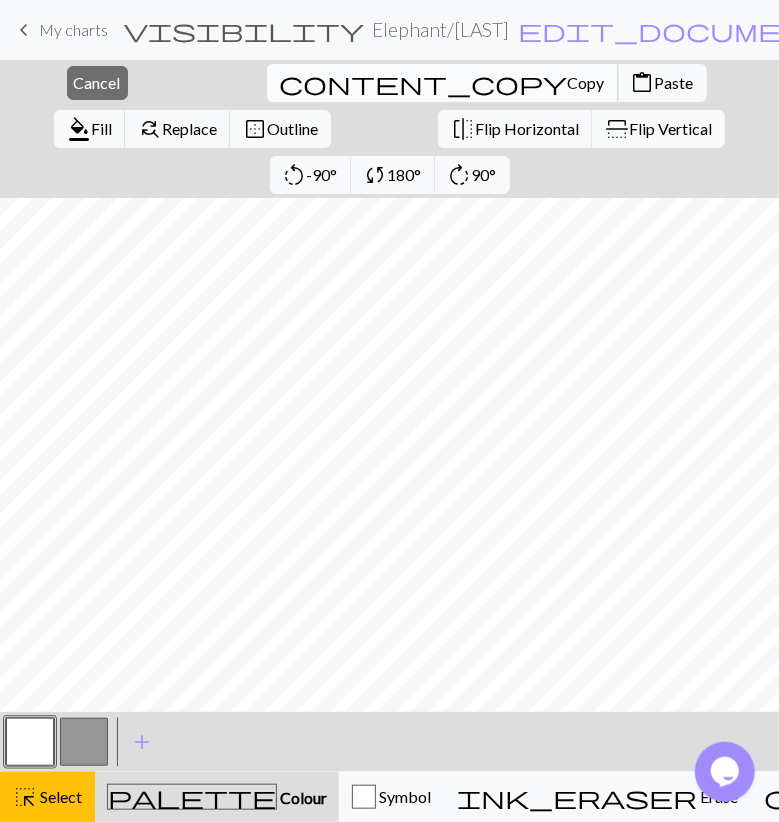 click on "Copy" at bounding box center [586, 82] 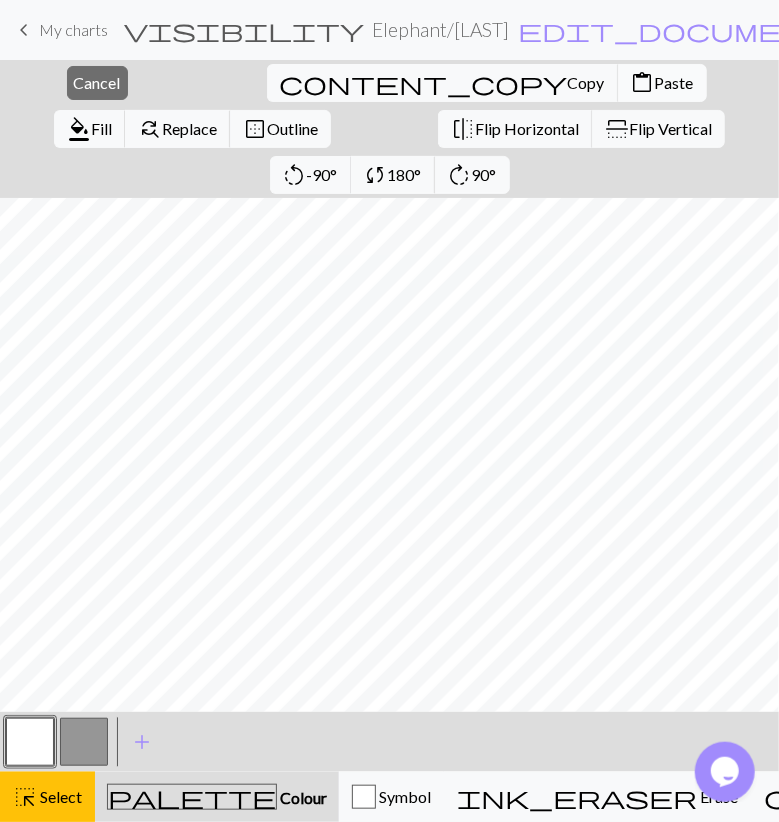 click on "content_paste" at bounding box center (643, 83) 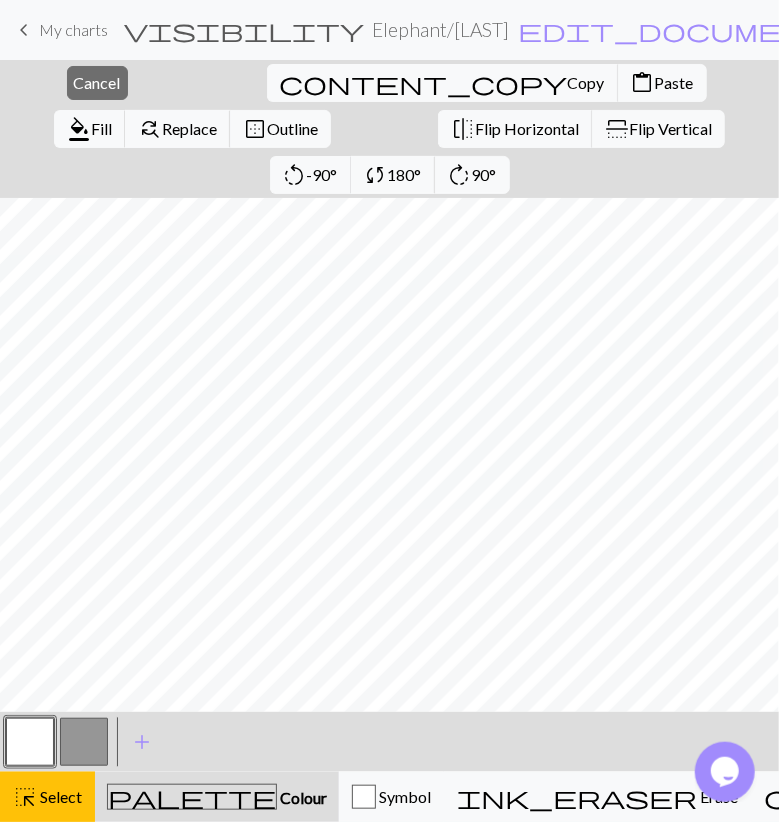 click on "Cancel" at bounding box center (97, 82) 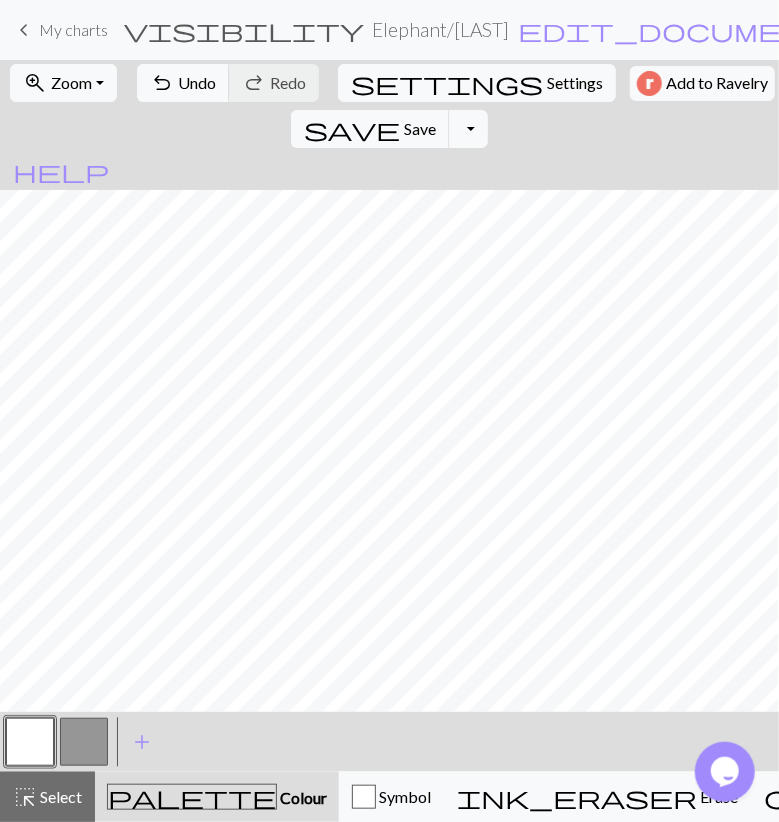 click at bounding box center (84, 742) 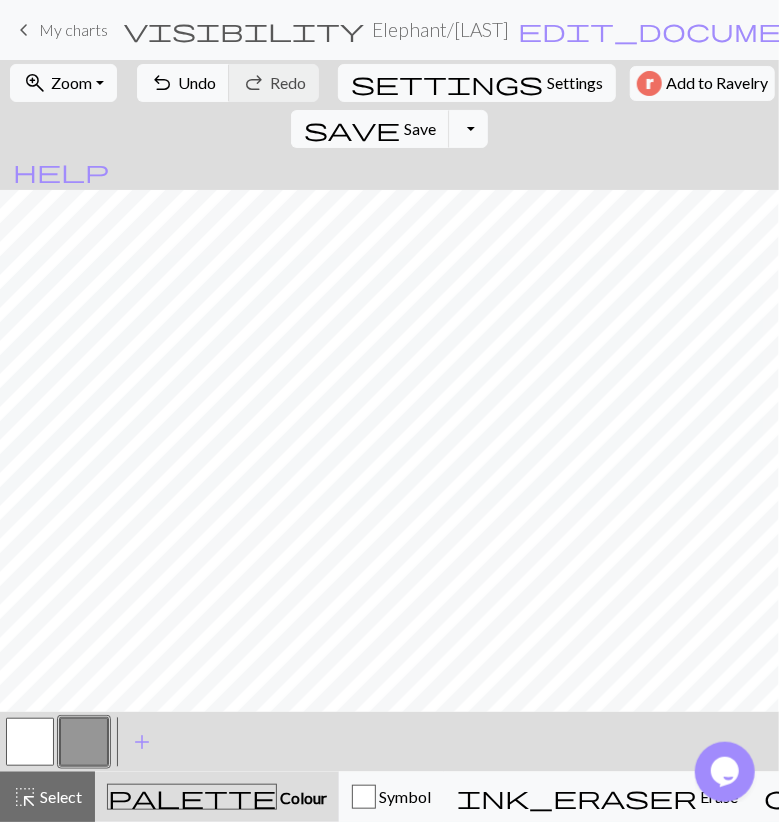 click at bounding box center [30, 742] 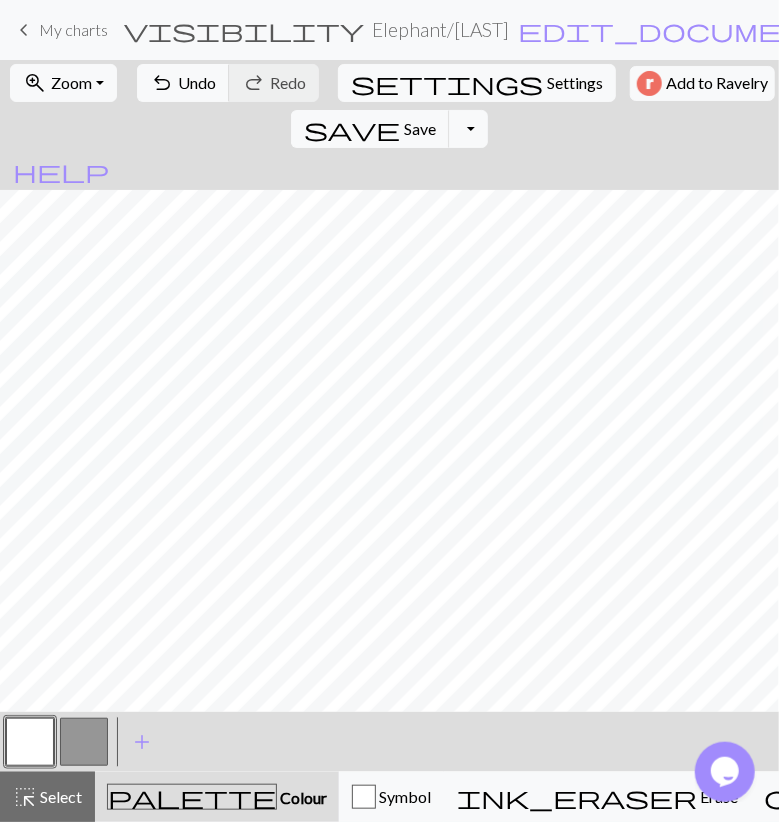 click at bounding box center [84, 742] 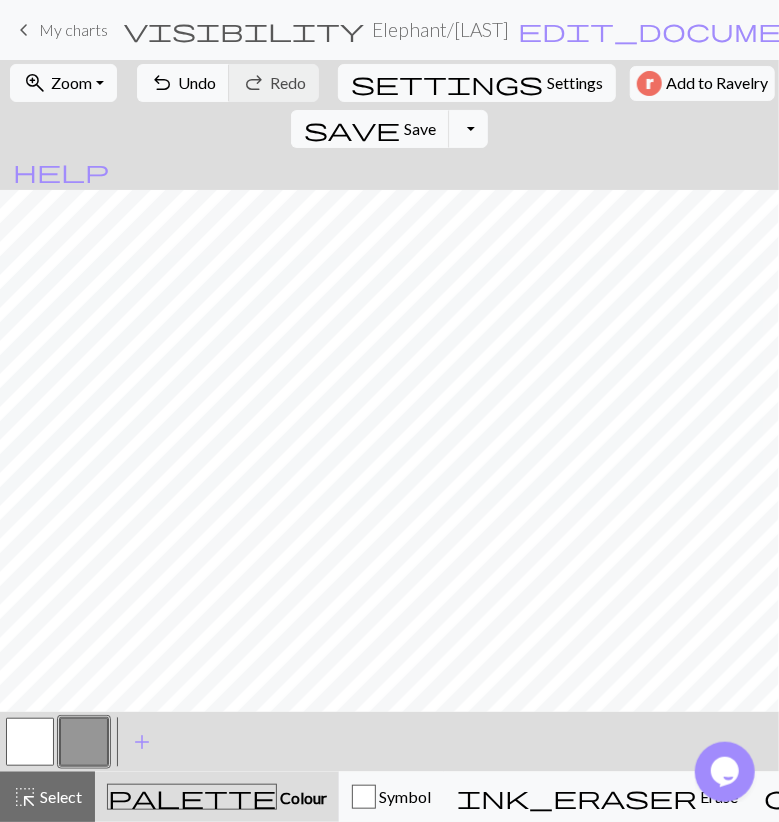 click at bounding box center (30, 742) 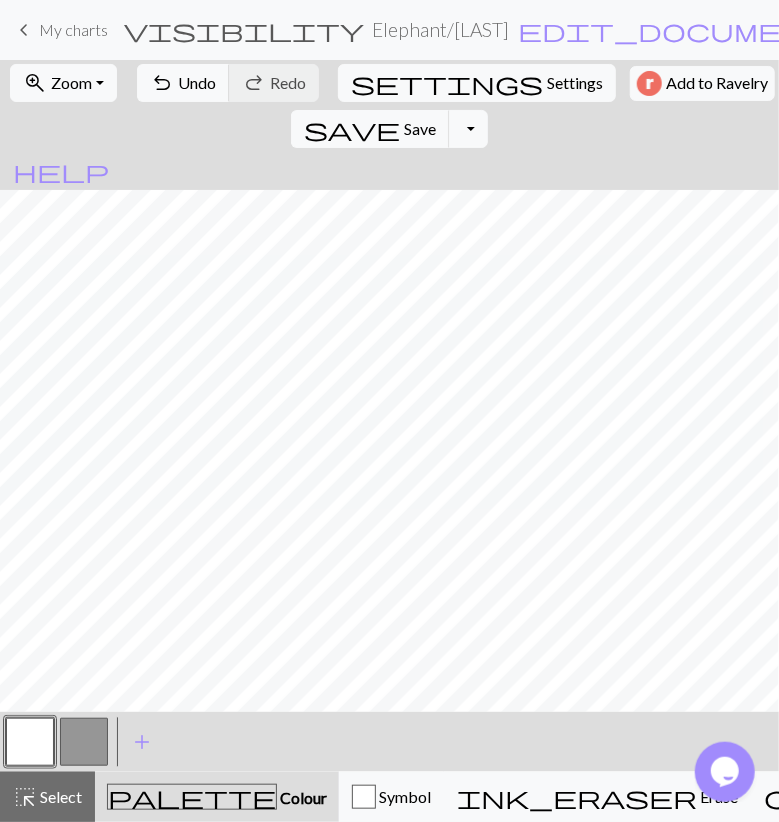 click at bounding box center [84, 742] 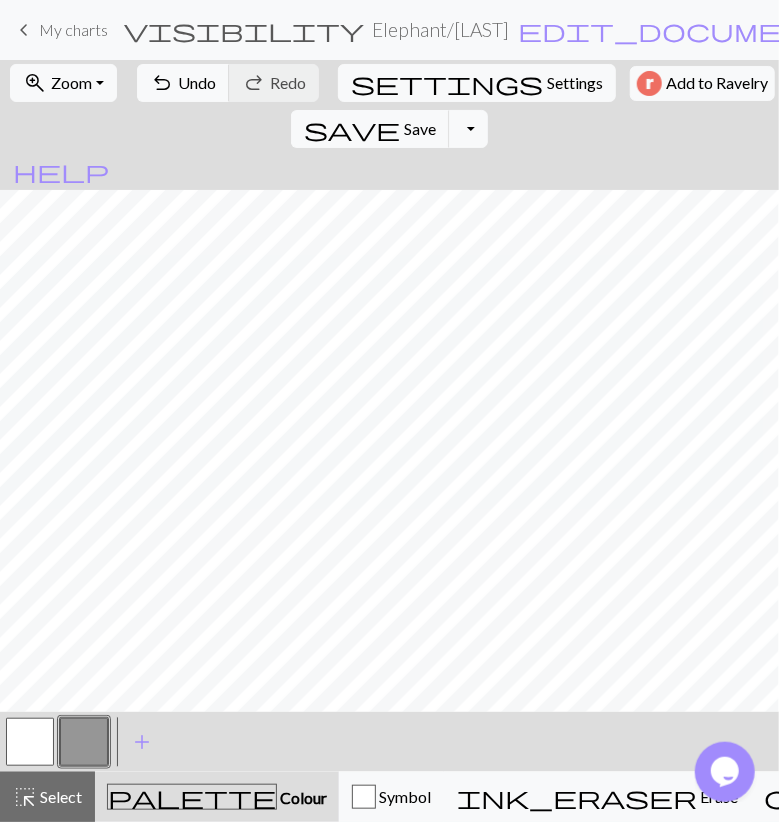 click at bounding box center (30, 742) 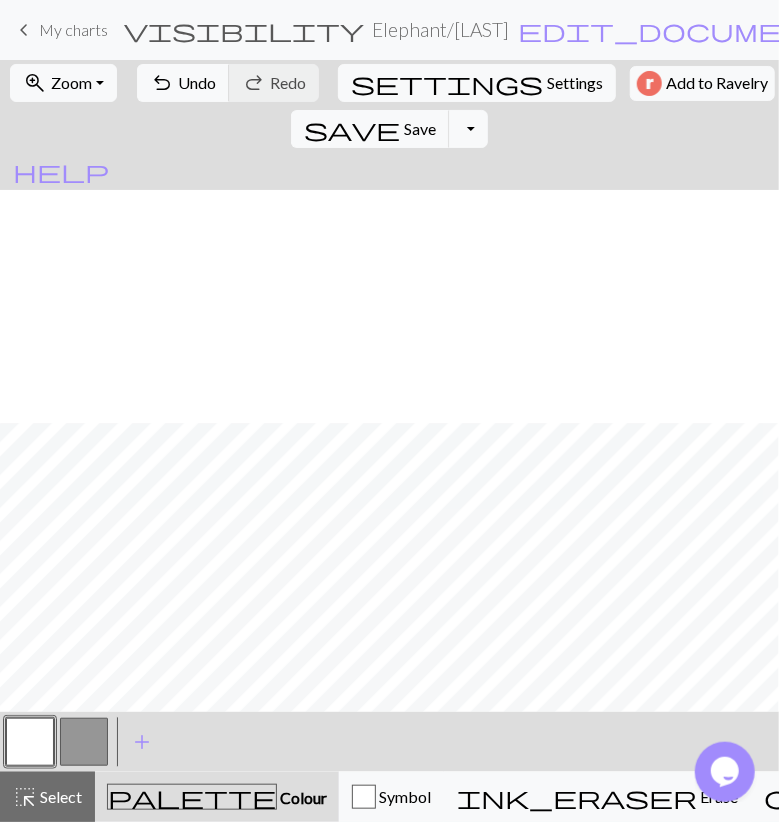 scroll, scrollTop: 233, scrollLeft: 0, axis: vertical 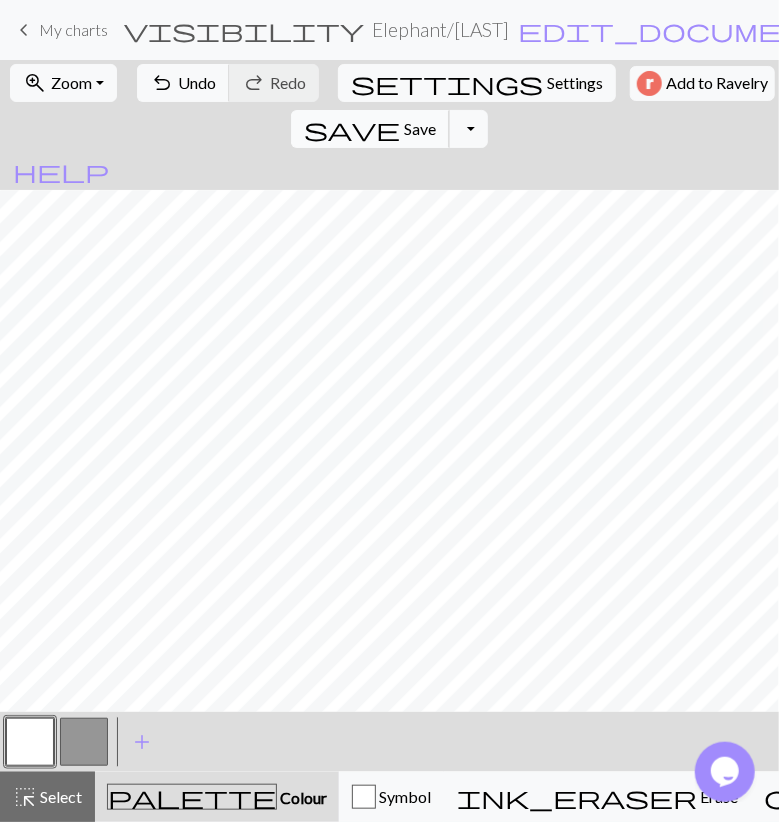click on "save Save Save" at bounding box center [370, 129] 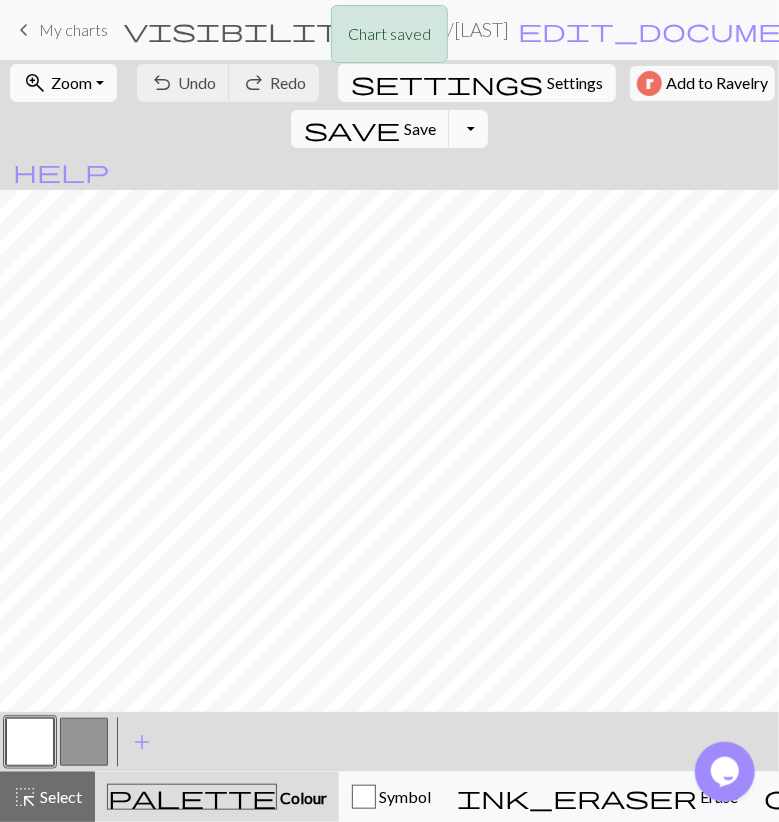 click on "Toggle Dropdown" at bounding box center (468, 129) 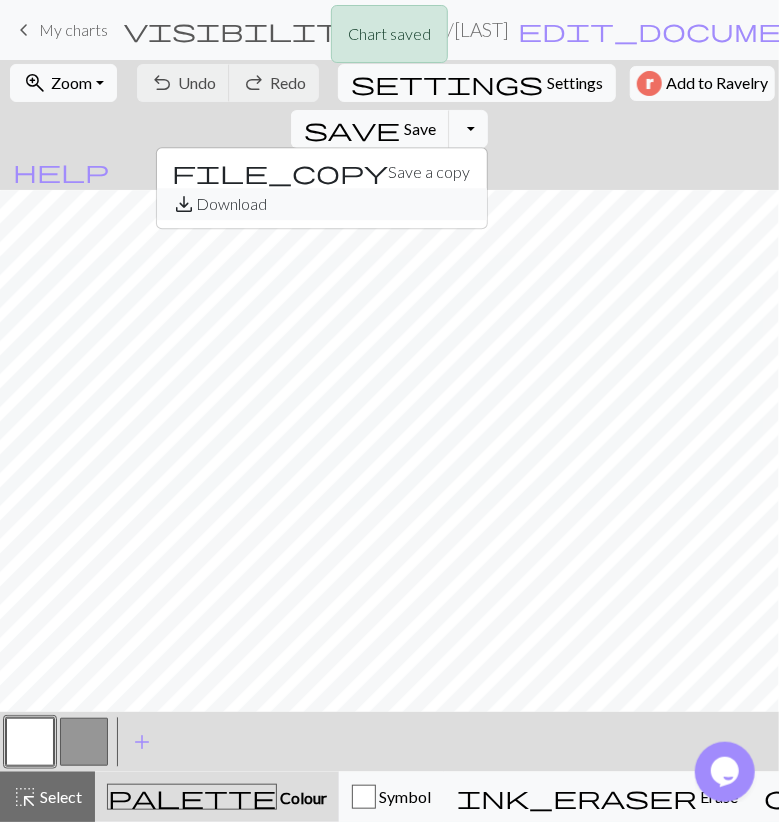 click on "save_alt  Download" at bounding box center (322, 204) 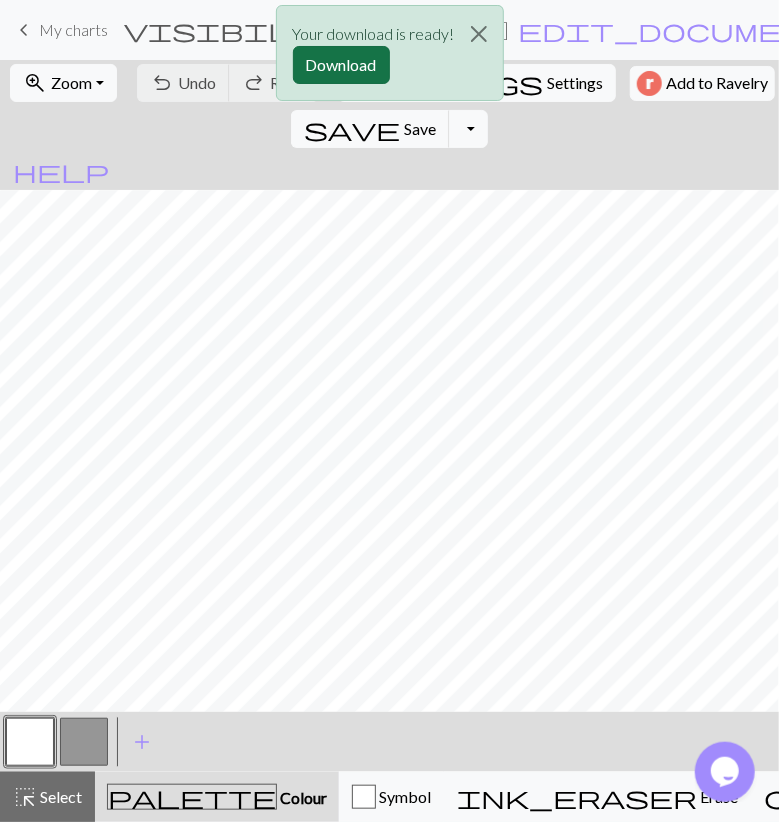click on "Download" at bounding box center [341, 65] 